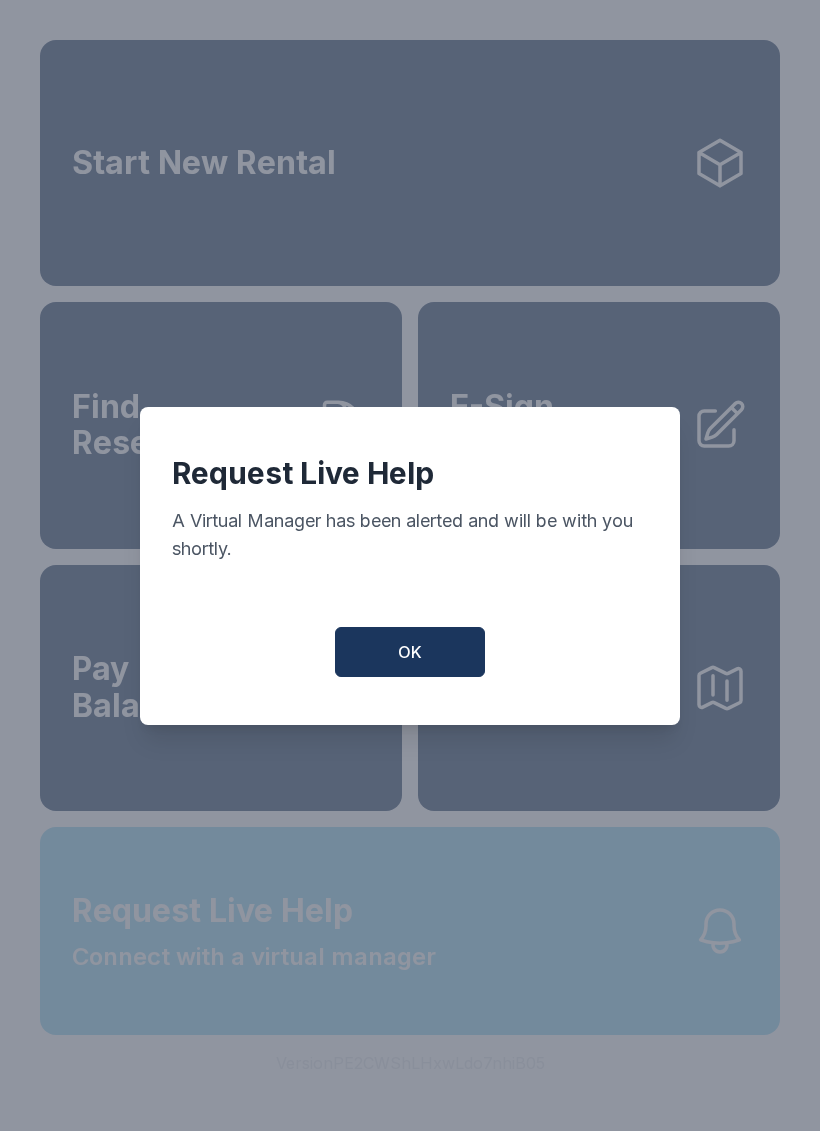 scroll, scrollTop: 0, scrollLeft: 0, axis: both 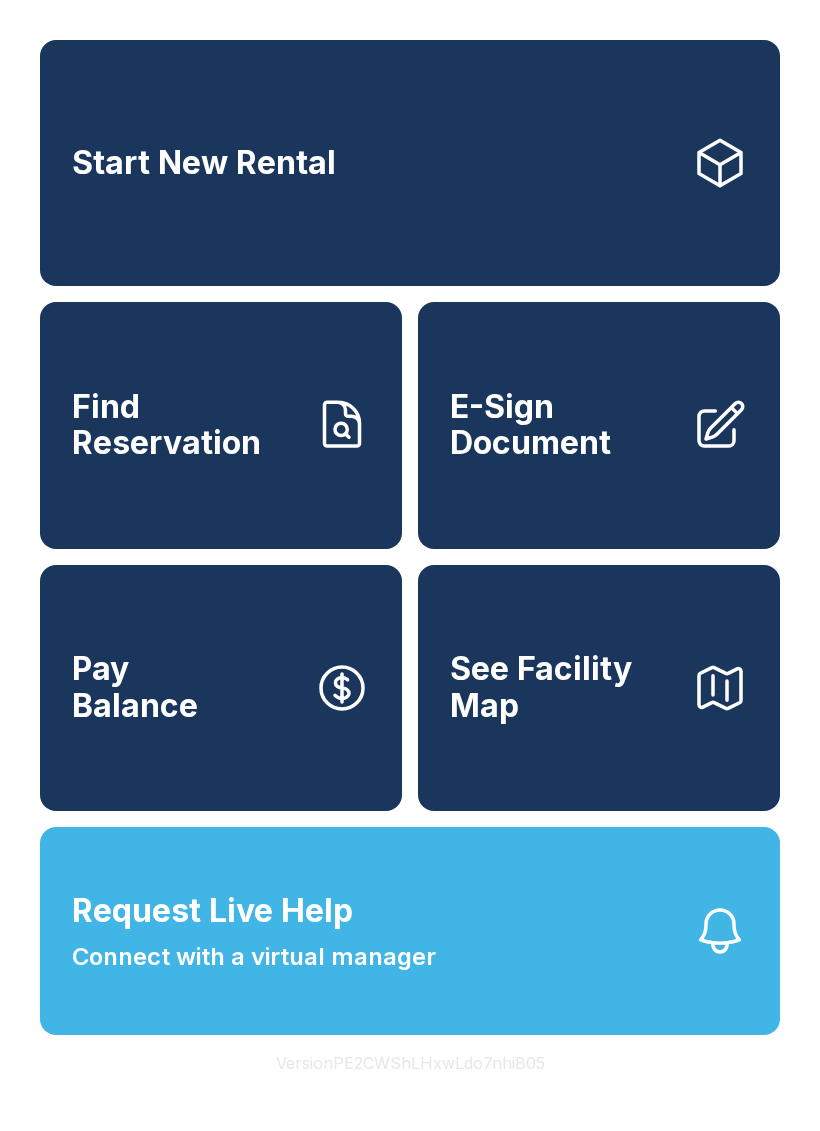 click on "Request Live Help Connect with a virtual manager" at bounding box center (410, 931) 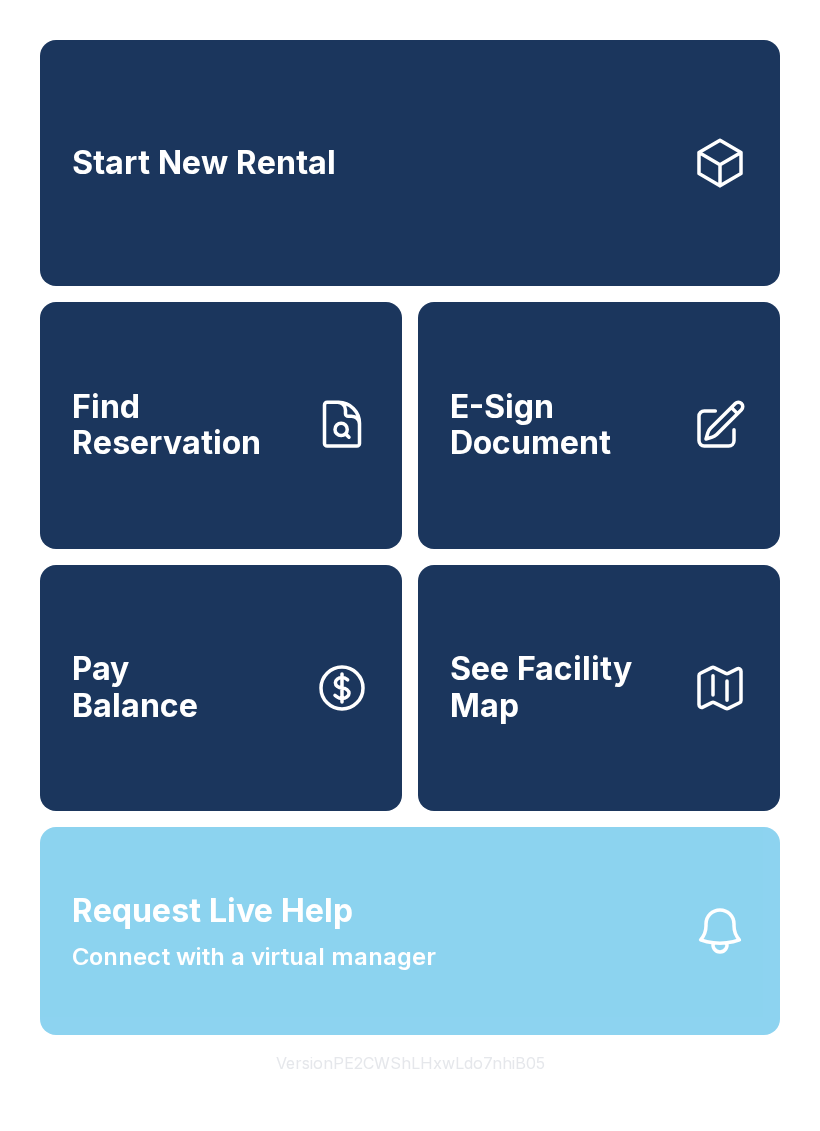 click on "Start New Rental" at bounding box center (204, 163) 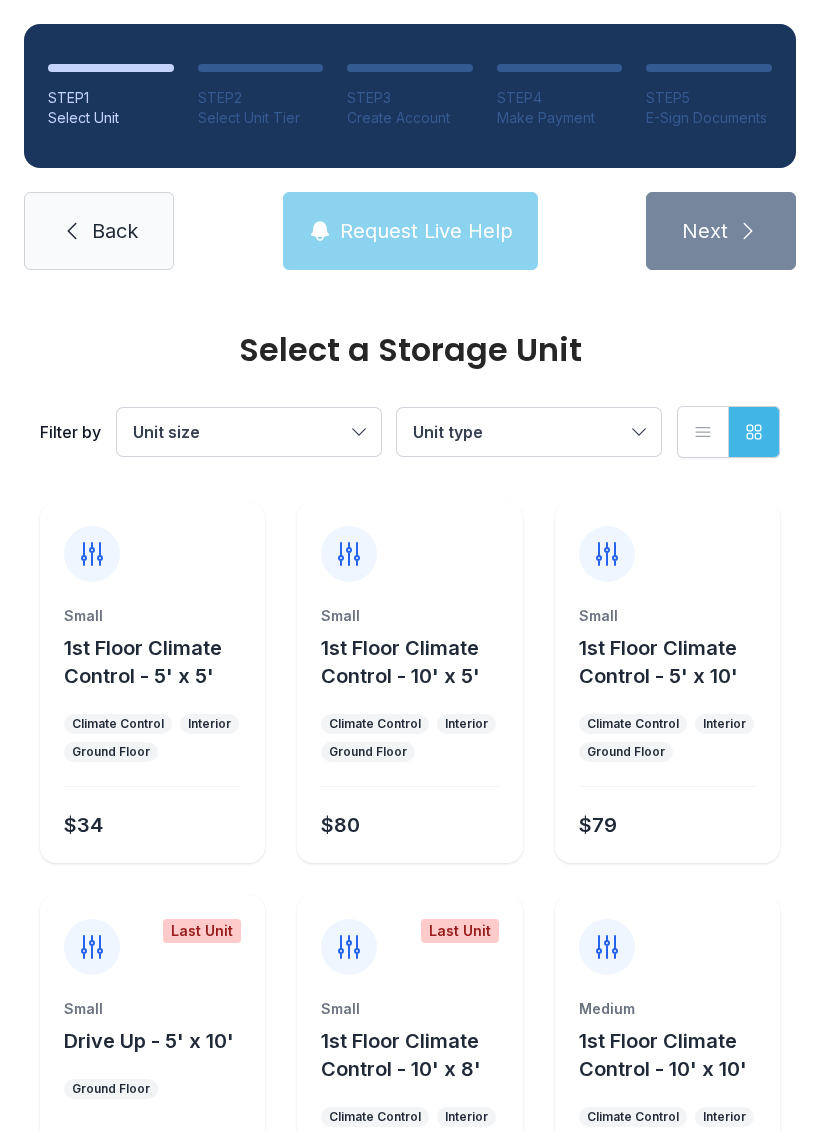 click on "1st Floor Climate Control - 5' x 5'" at bounding box center [143, 662] 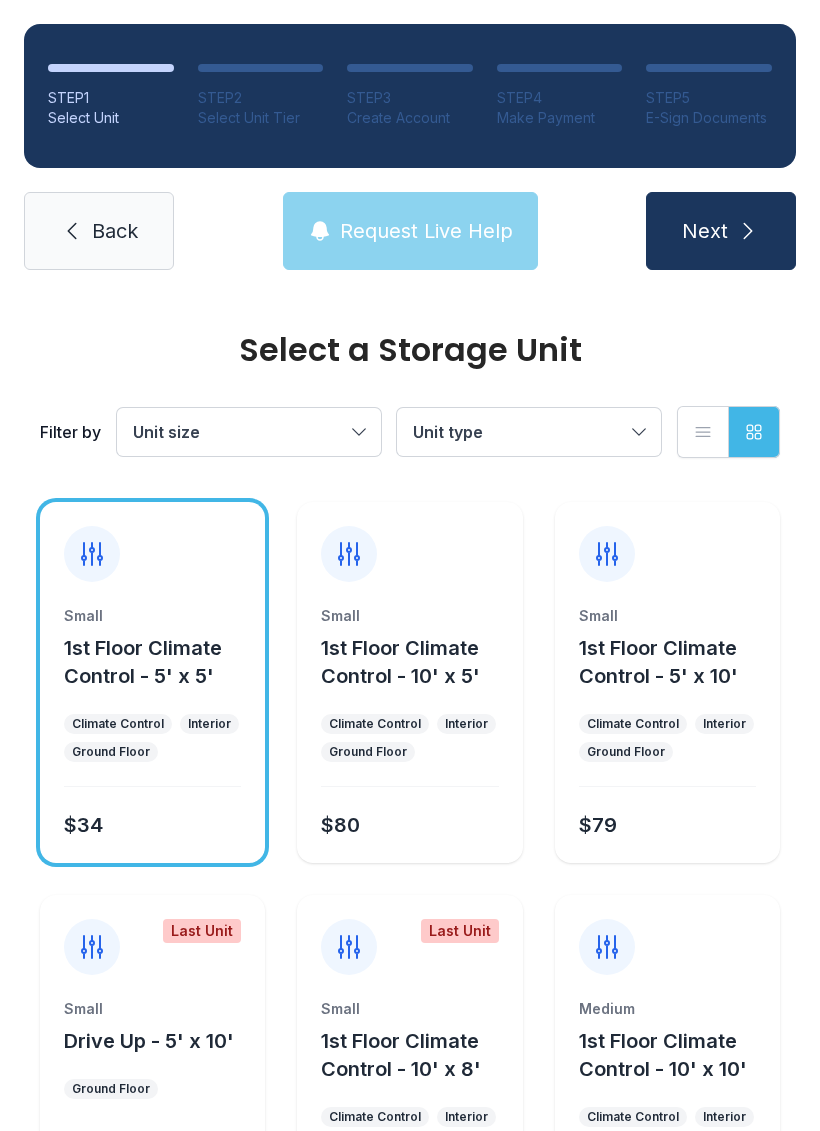 click on "Next" at bounding box center [705, 231] 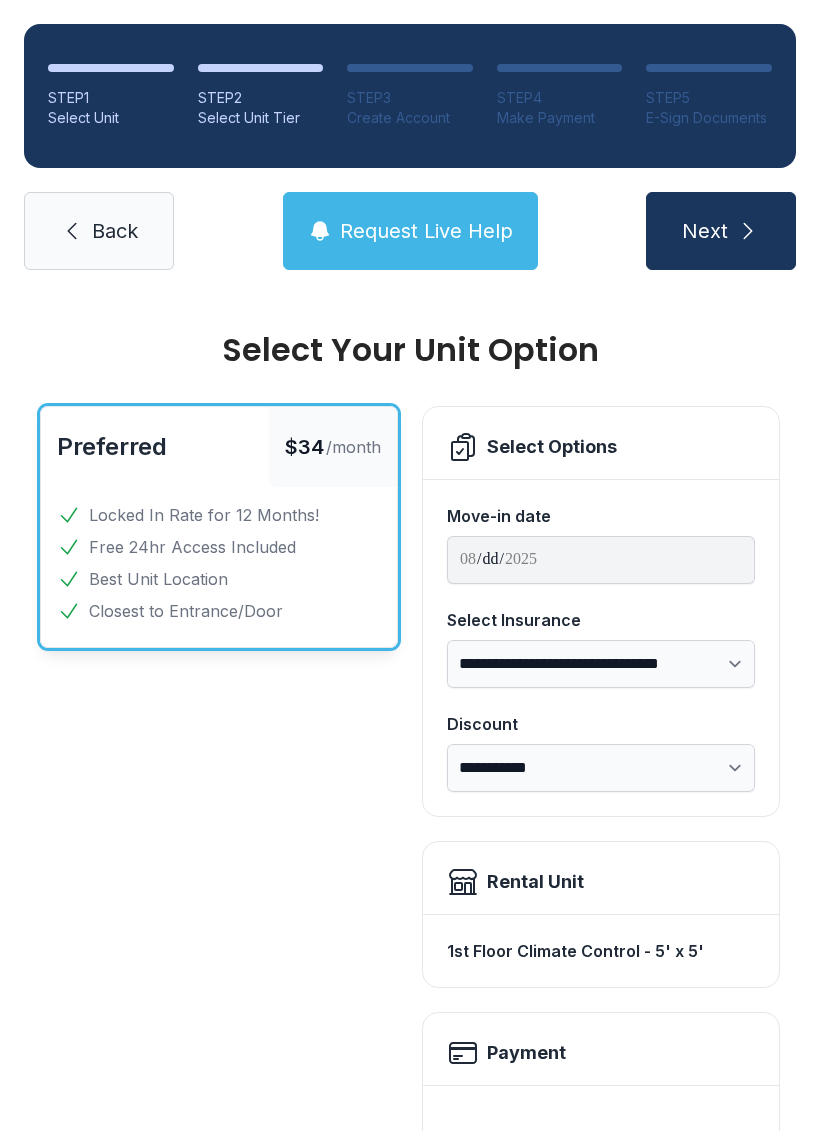 click on "Next" at bounding box center [705, 231] 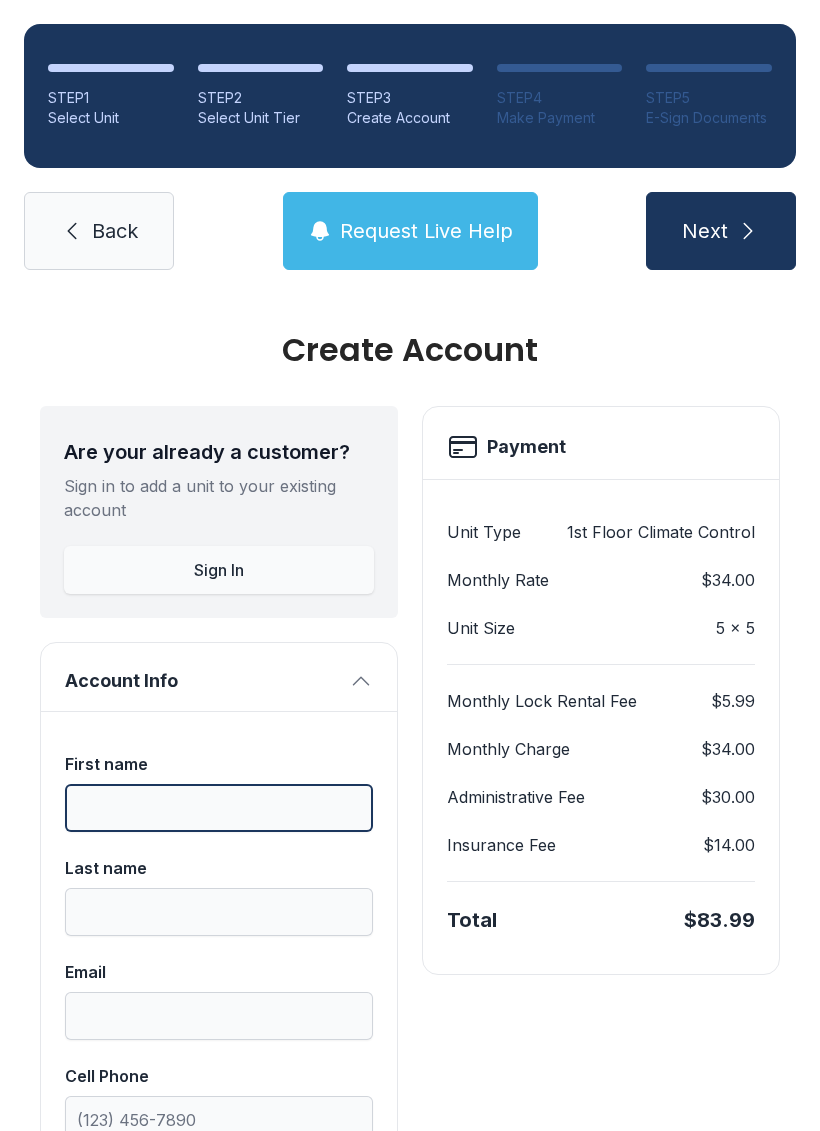click on "First name" at bounding box center (219, 808) 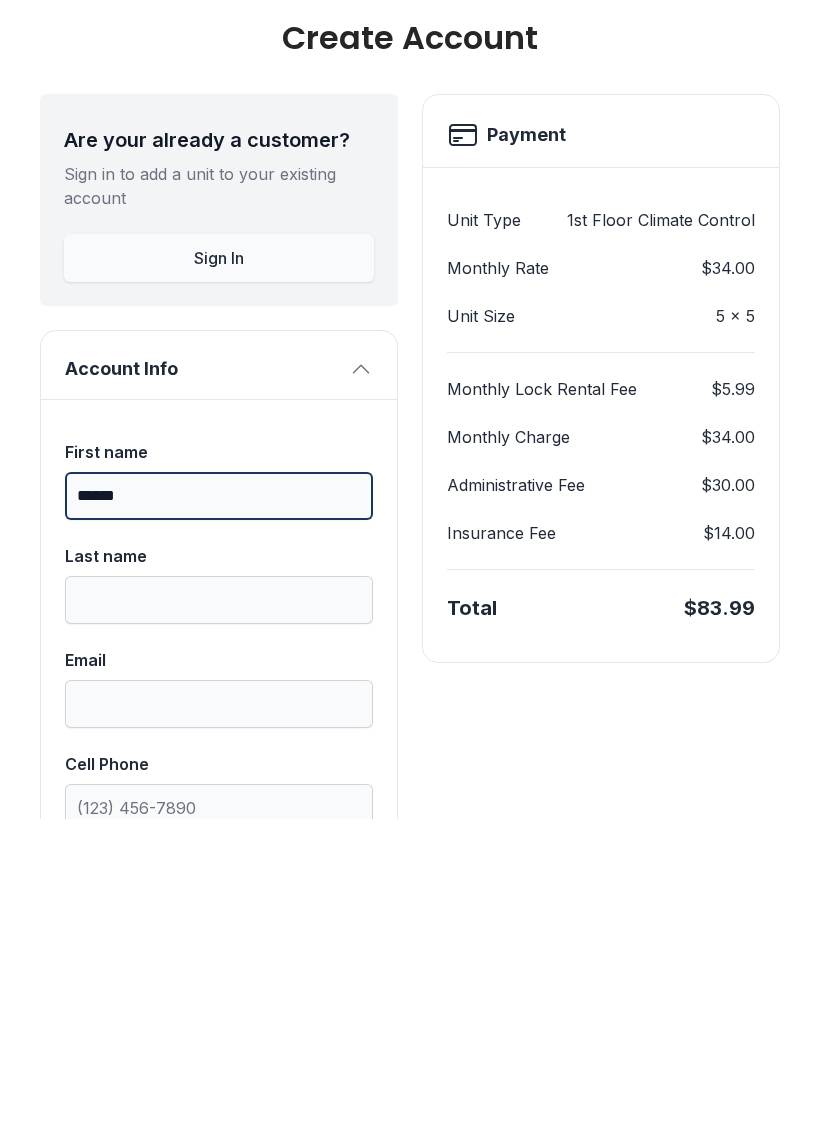 type on "******" 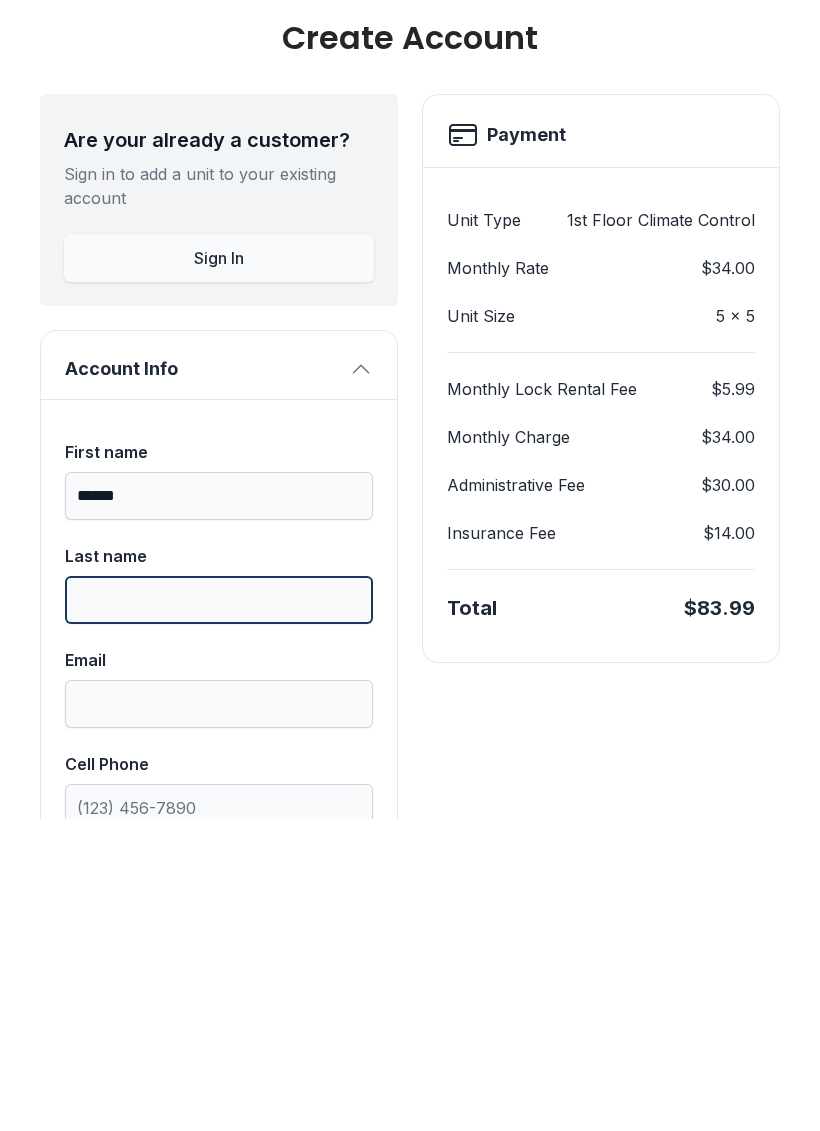 click on "Last name" at bounding box center [219, 912] 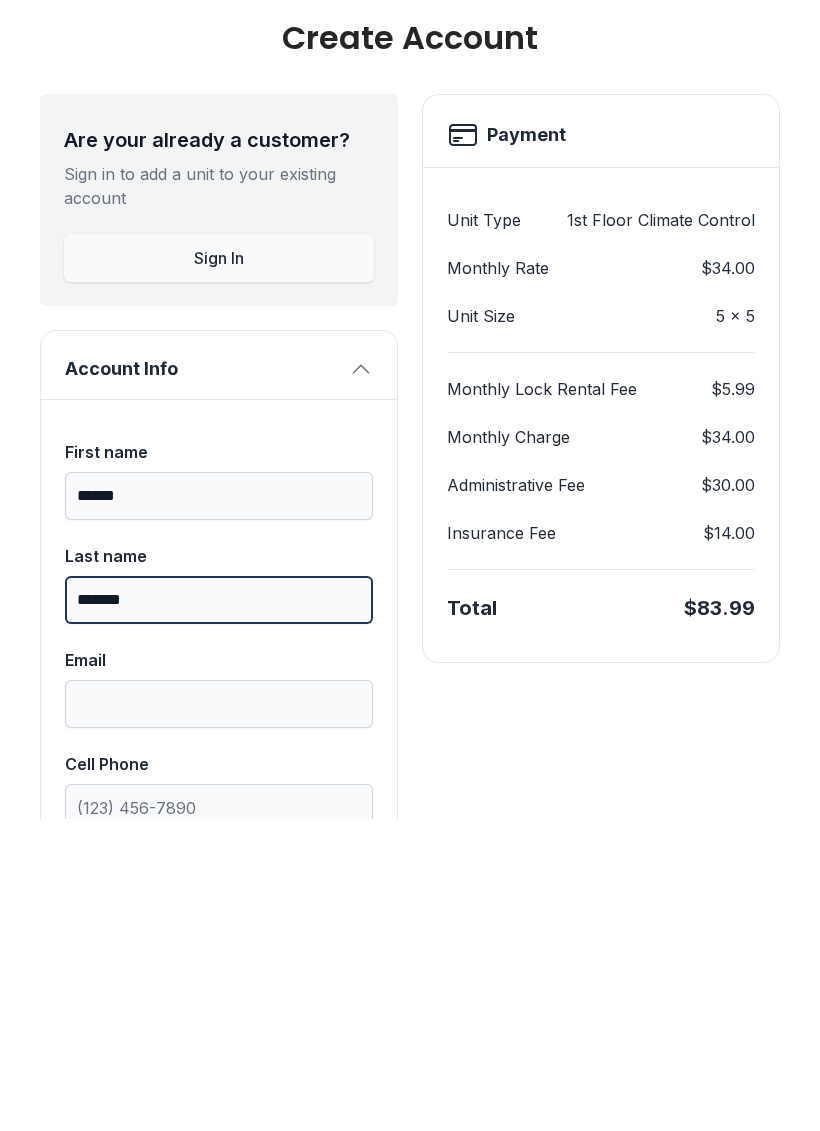 type on "*******" 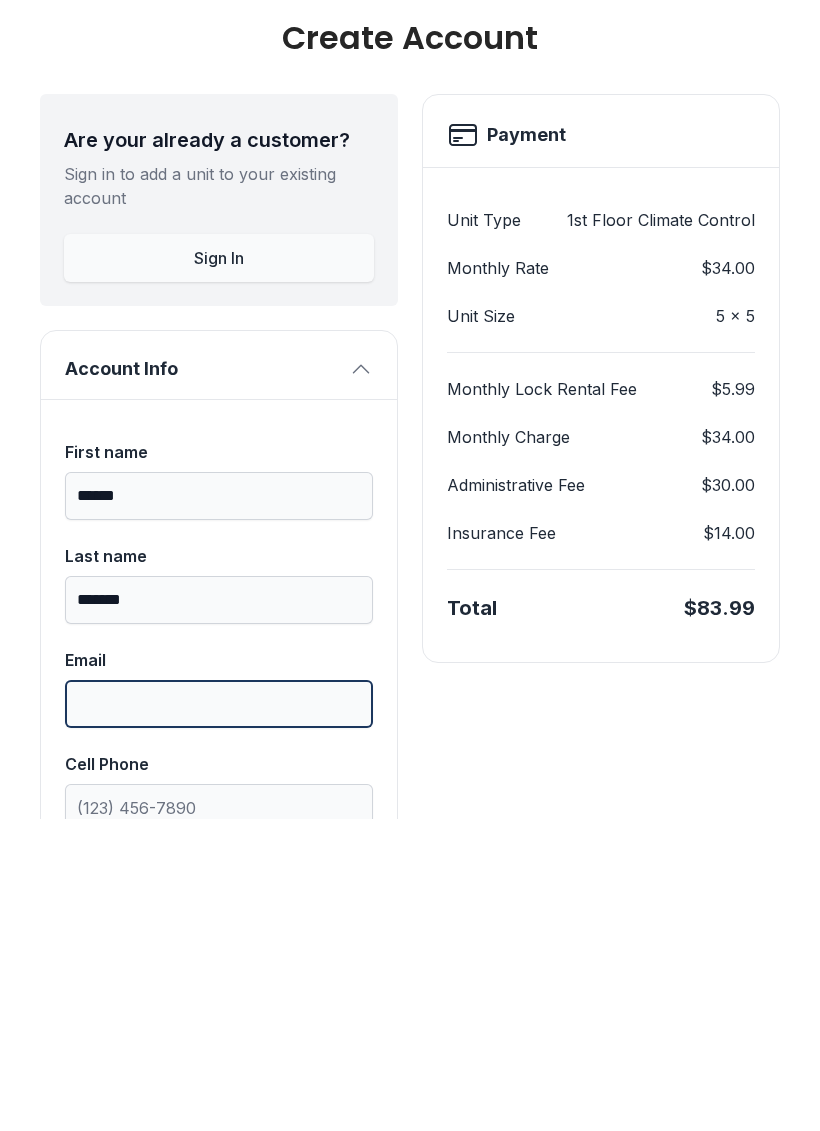 click on "Email" at bounding box center [219, 1016] 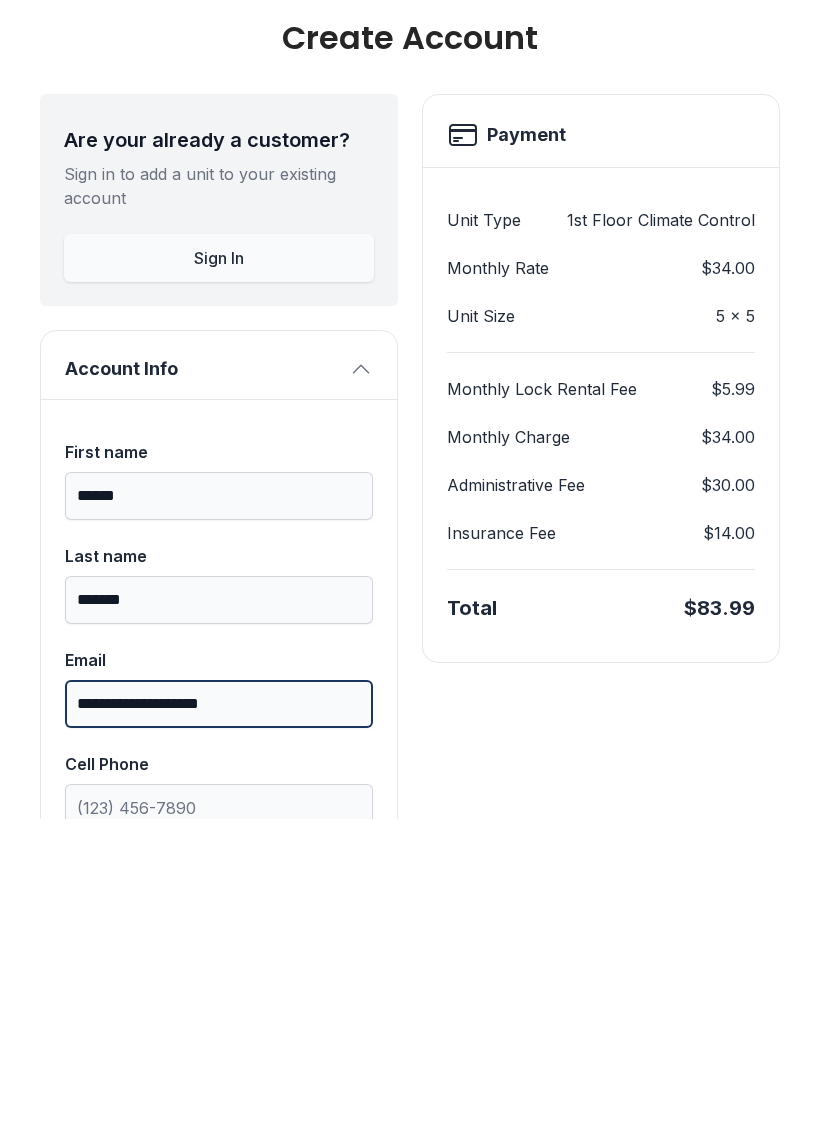 type on "**********" 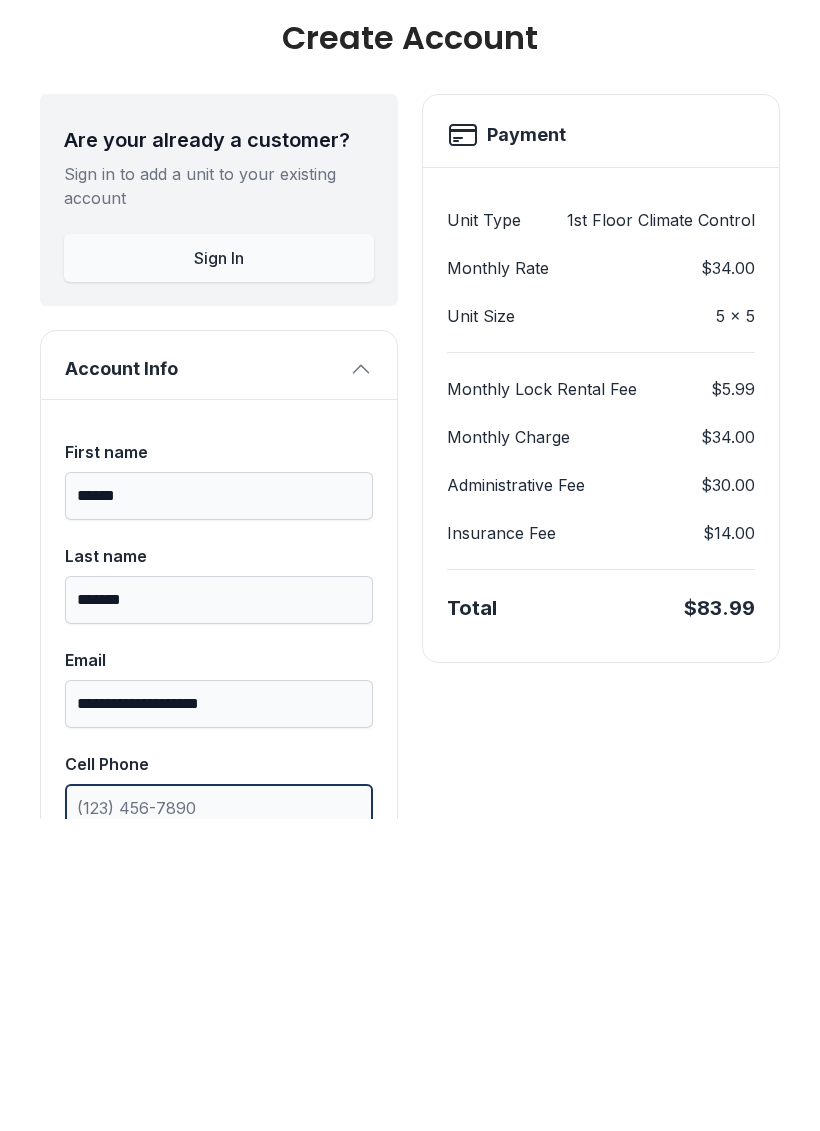 click on "Cell Phone" at bounding box center (219, 1120) 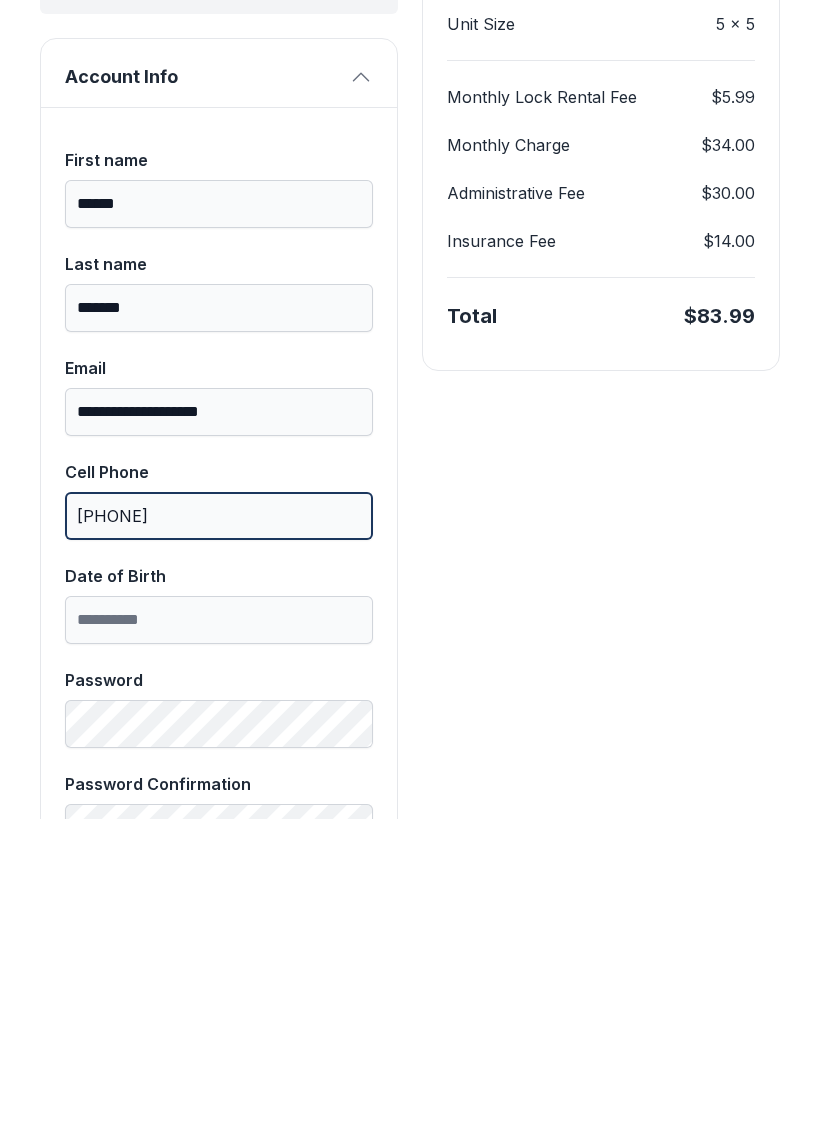 scroll, scrollTop: 299, scrollLeft: 0, axis: vertical 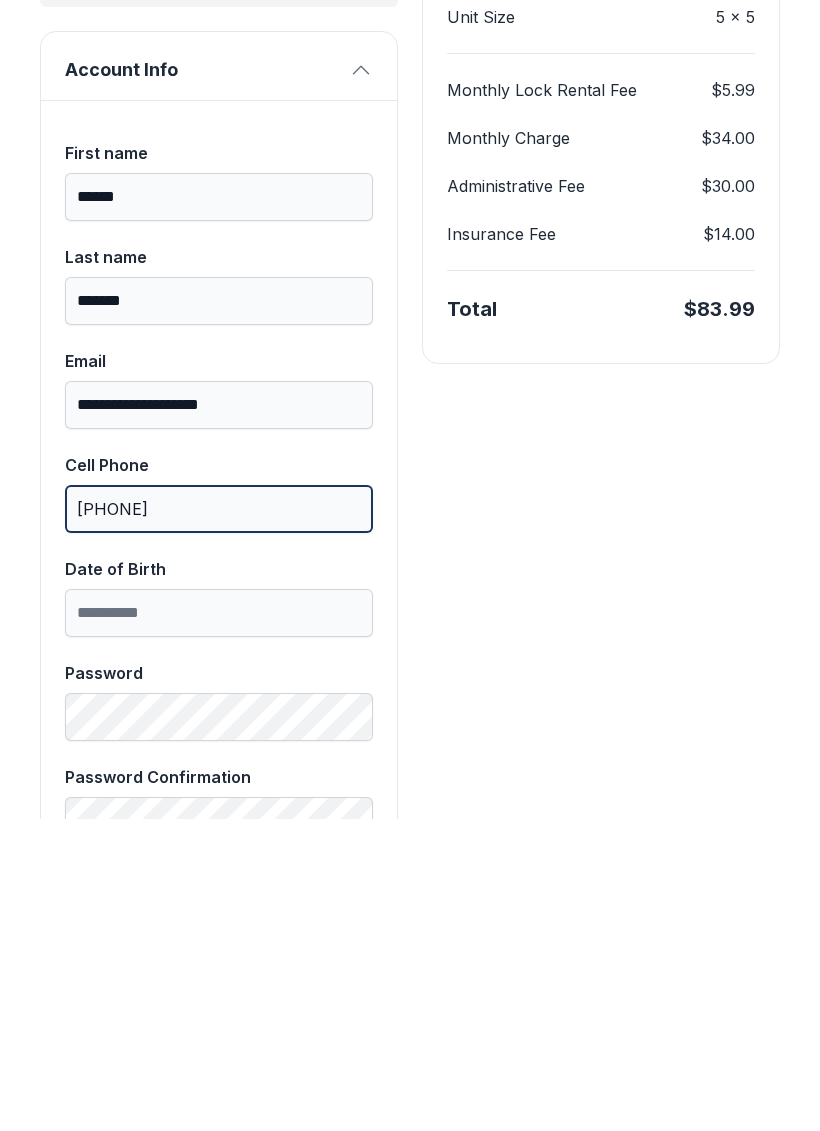 type on "[PHONE]" 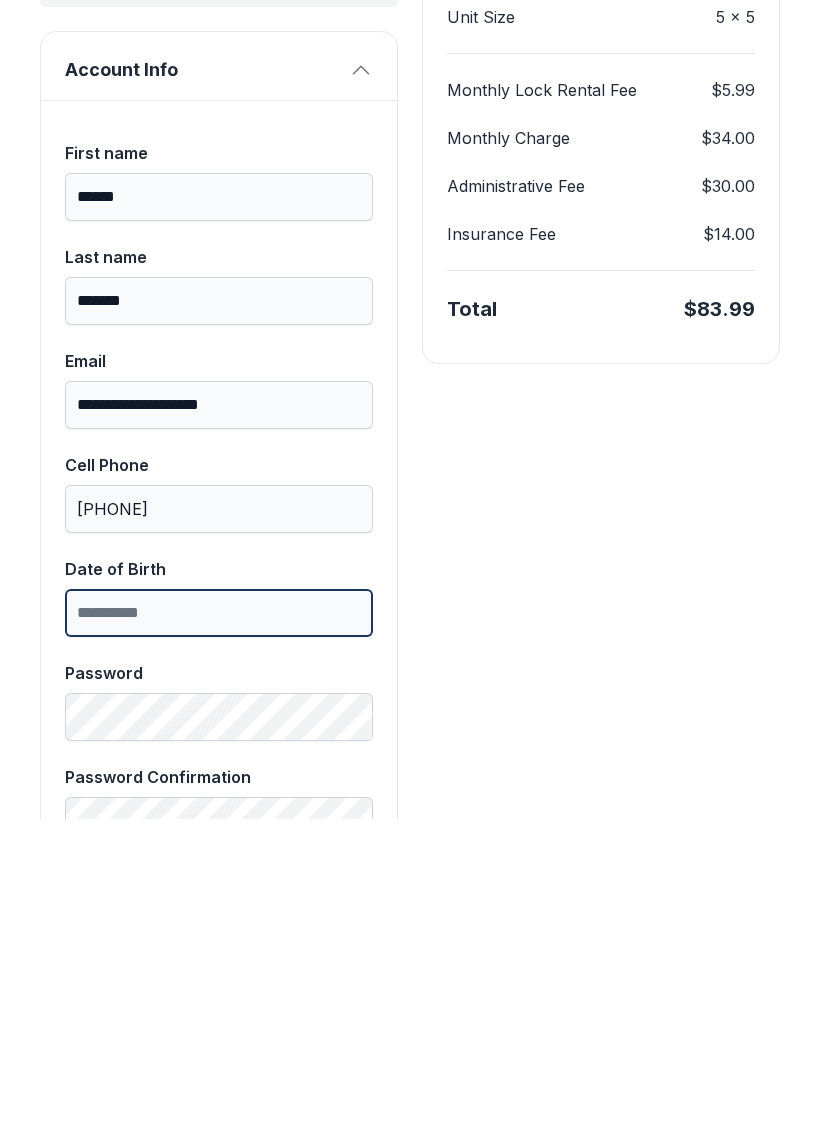 click on "Date of Birth" at bounding box center [219, 925] 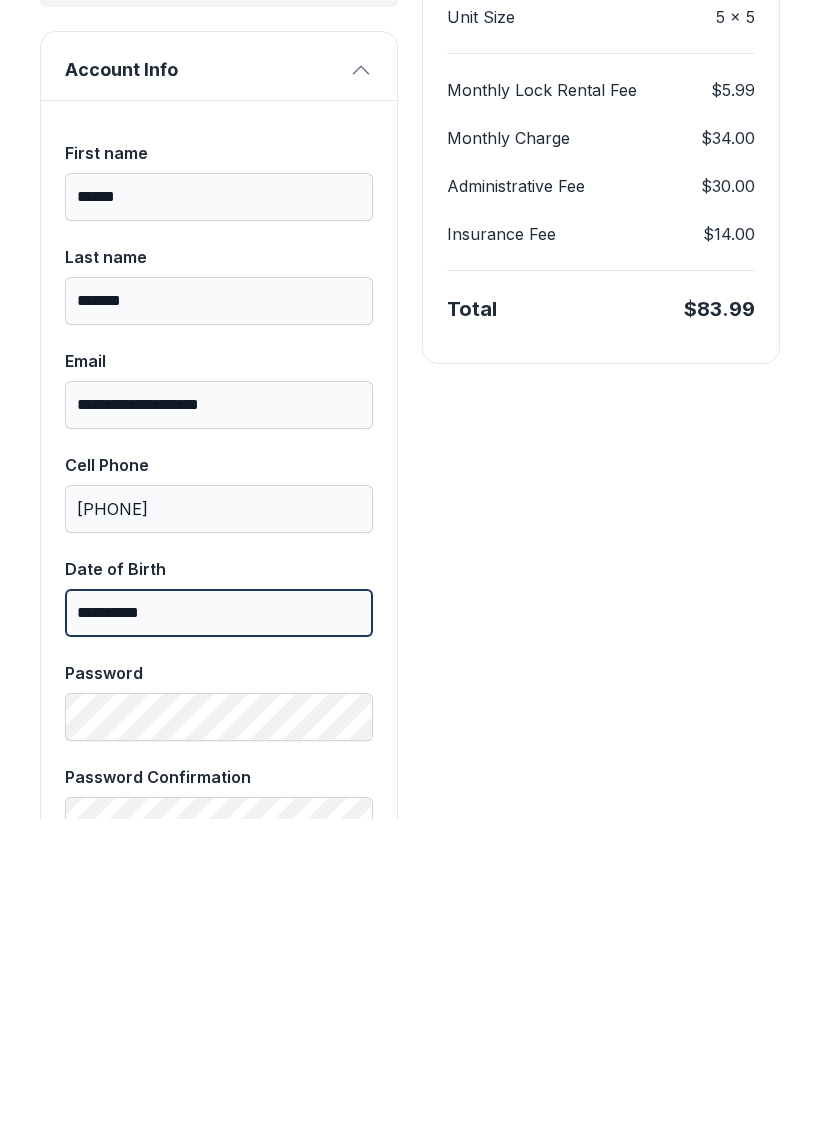 scroll, scrollTop: 297, scrollLeft: 0, axis: vertical 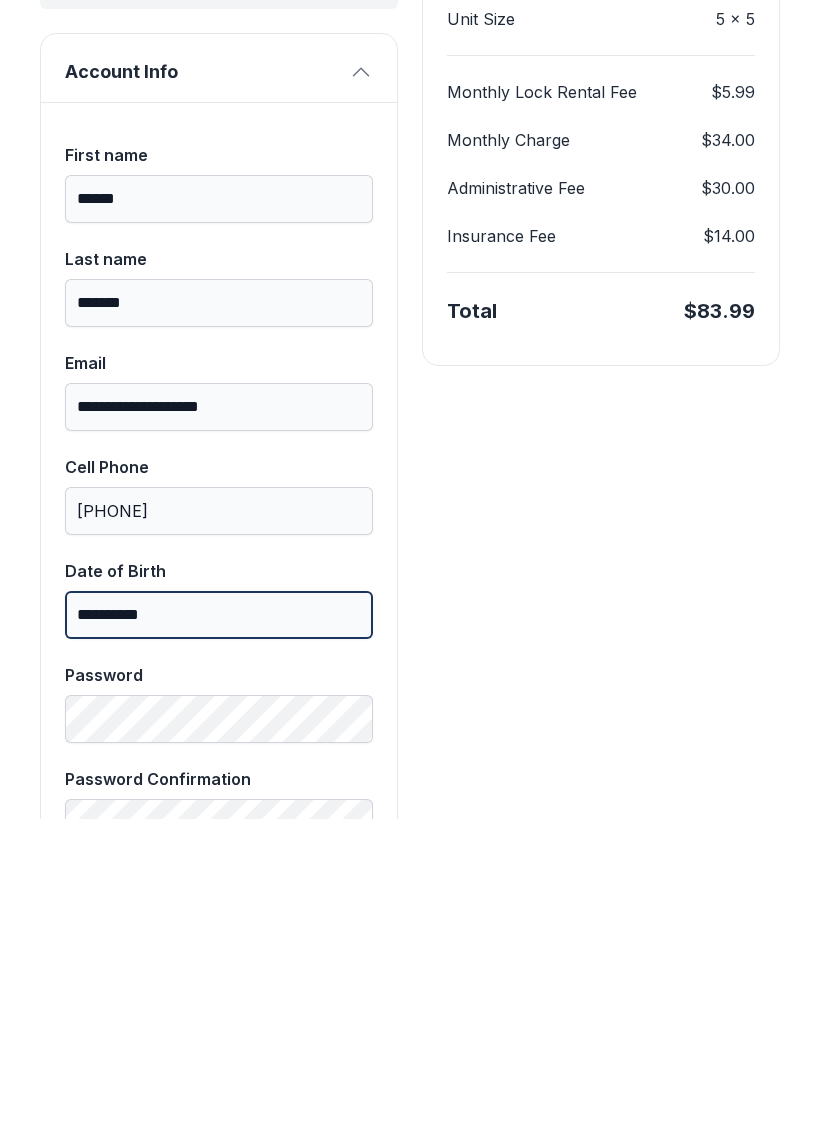 type on "**********" 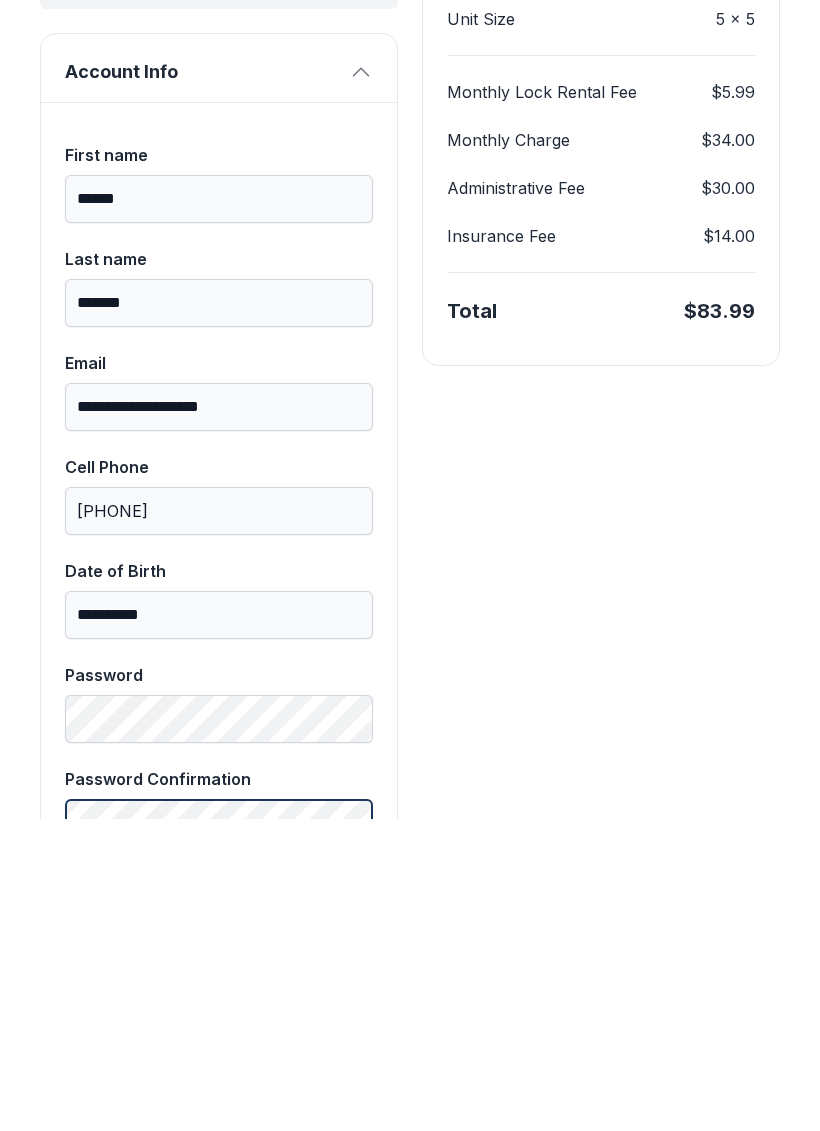 click on "Next" at bounding box center (721, 231) 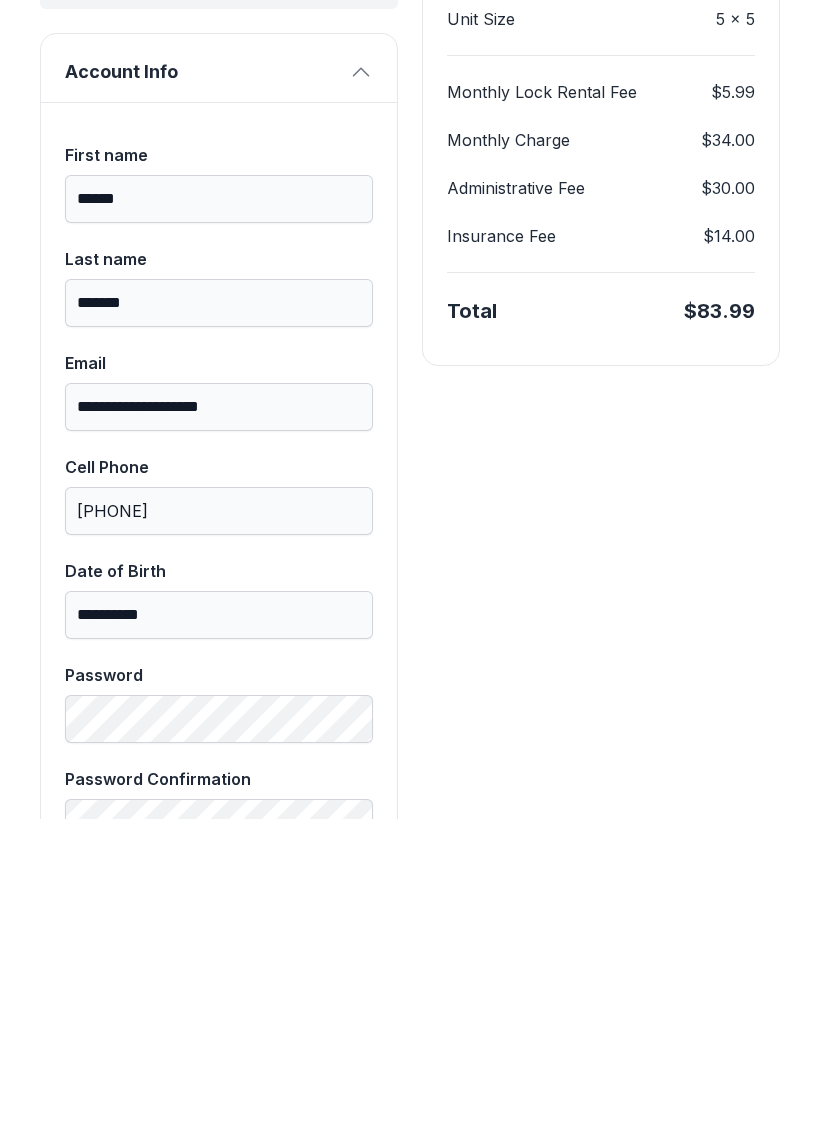 type on "*" 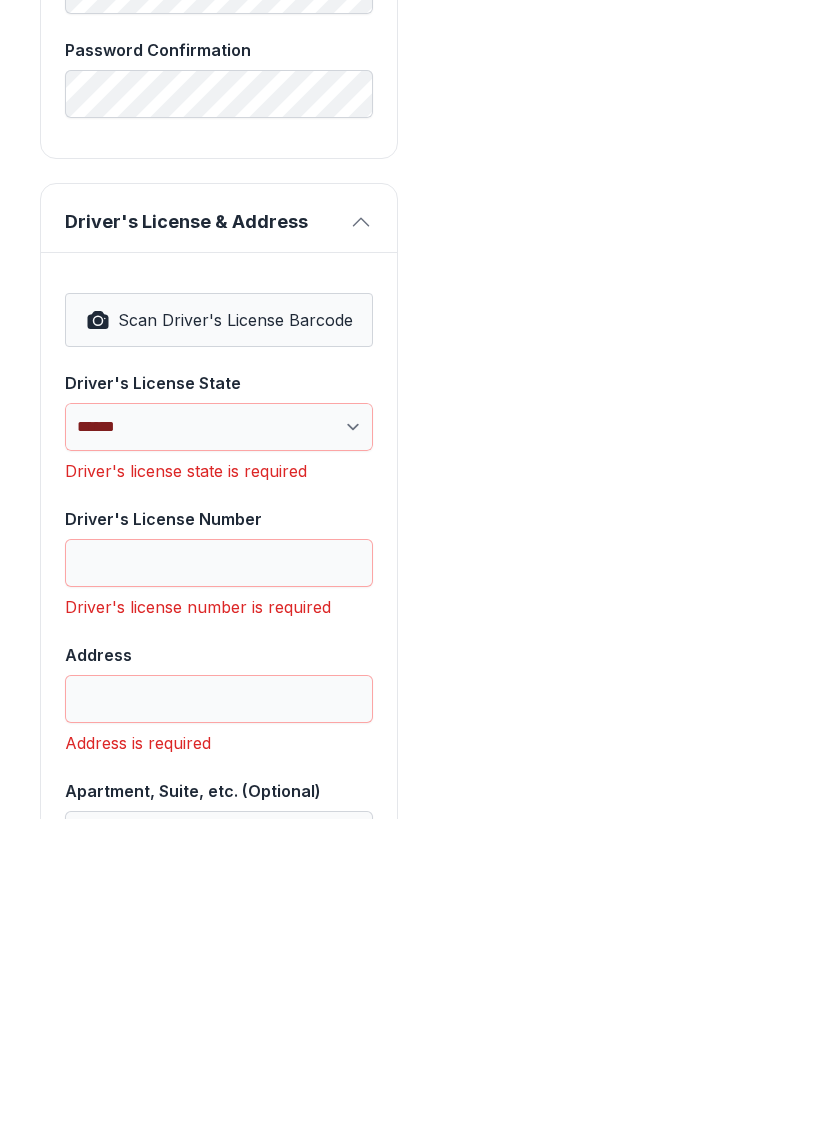 scroll, scrollTop: 1032, scrollLeft: 0, axis: vertical 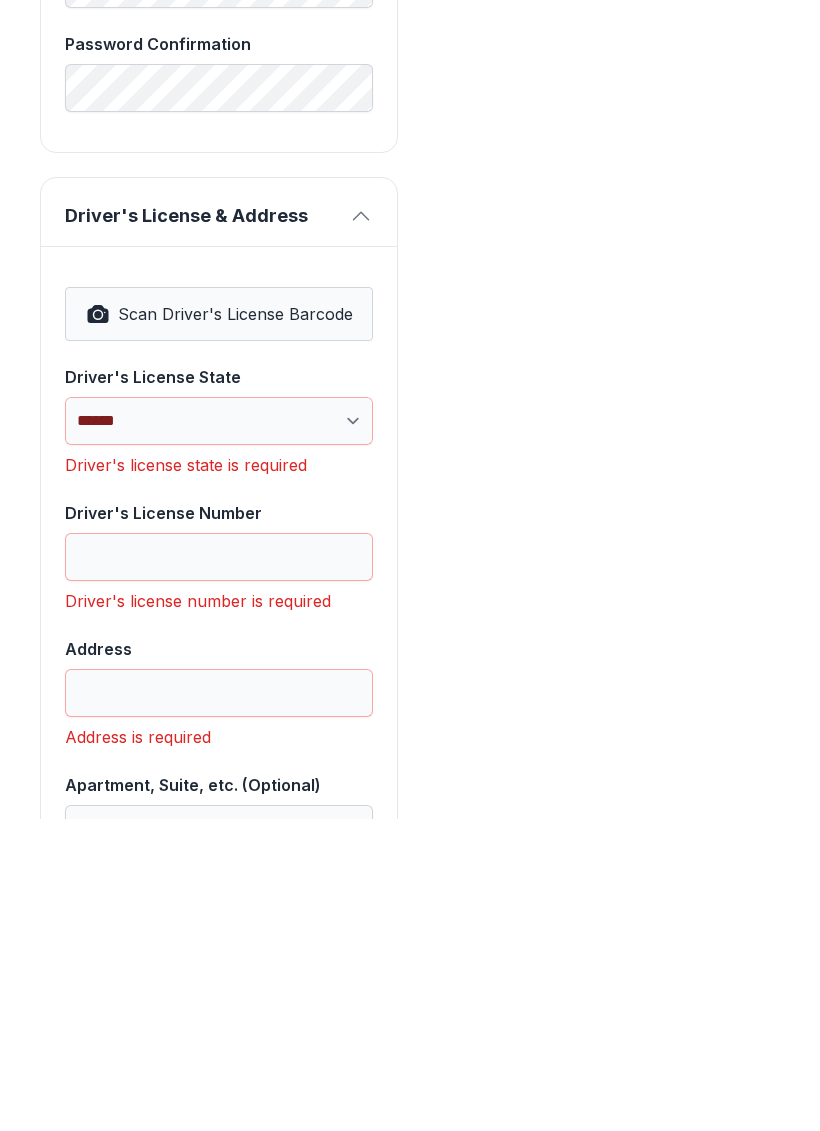 click on "Scan Driver's License Barcode" at bounding box center (235, 626) 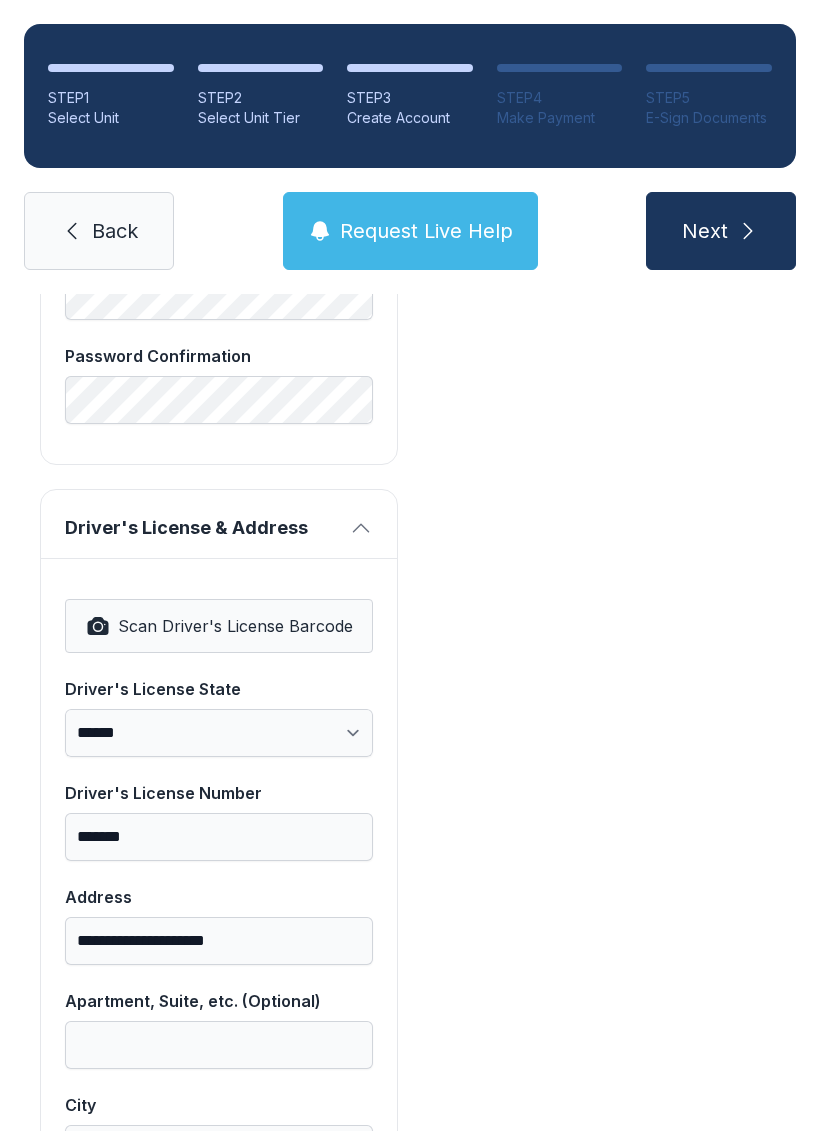 select on "**" 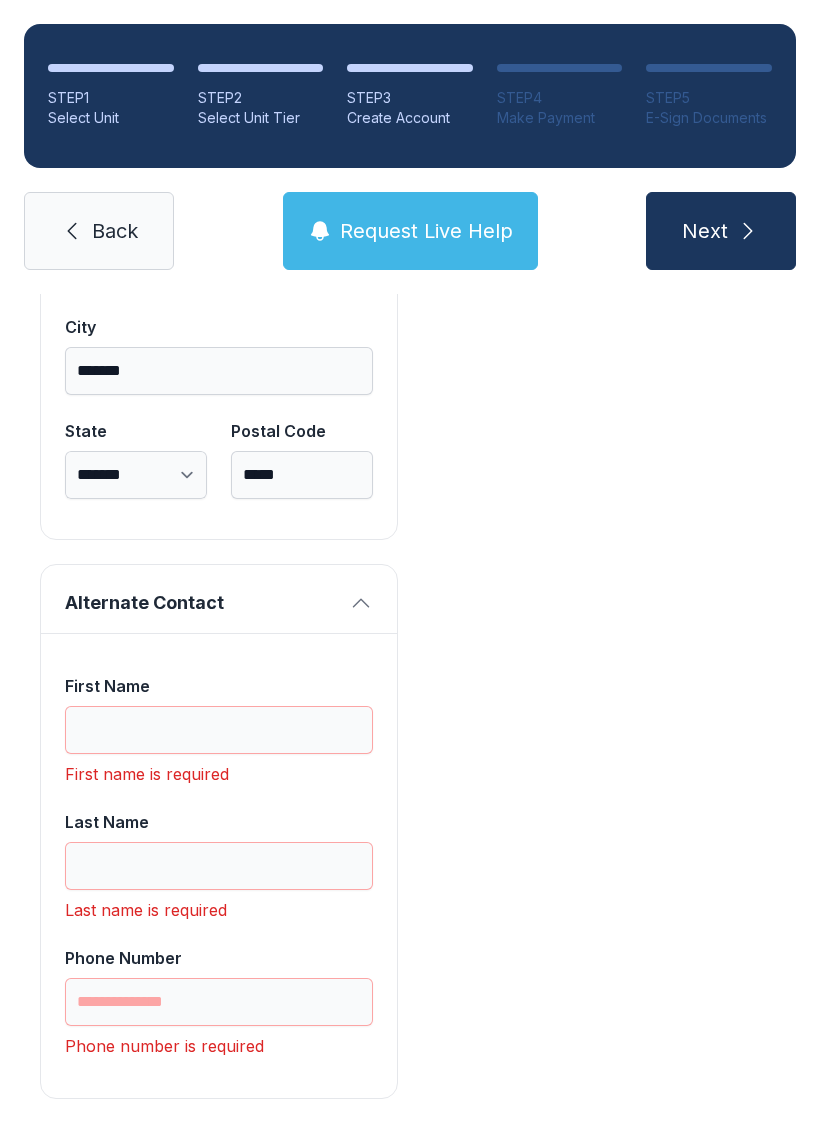scroll, scrollTop: 1809, scrollLeft: 0, axis: vertical 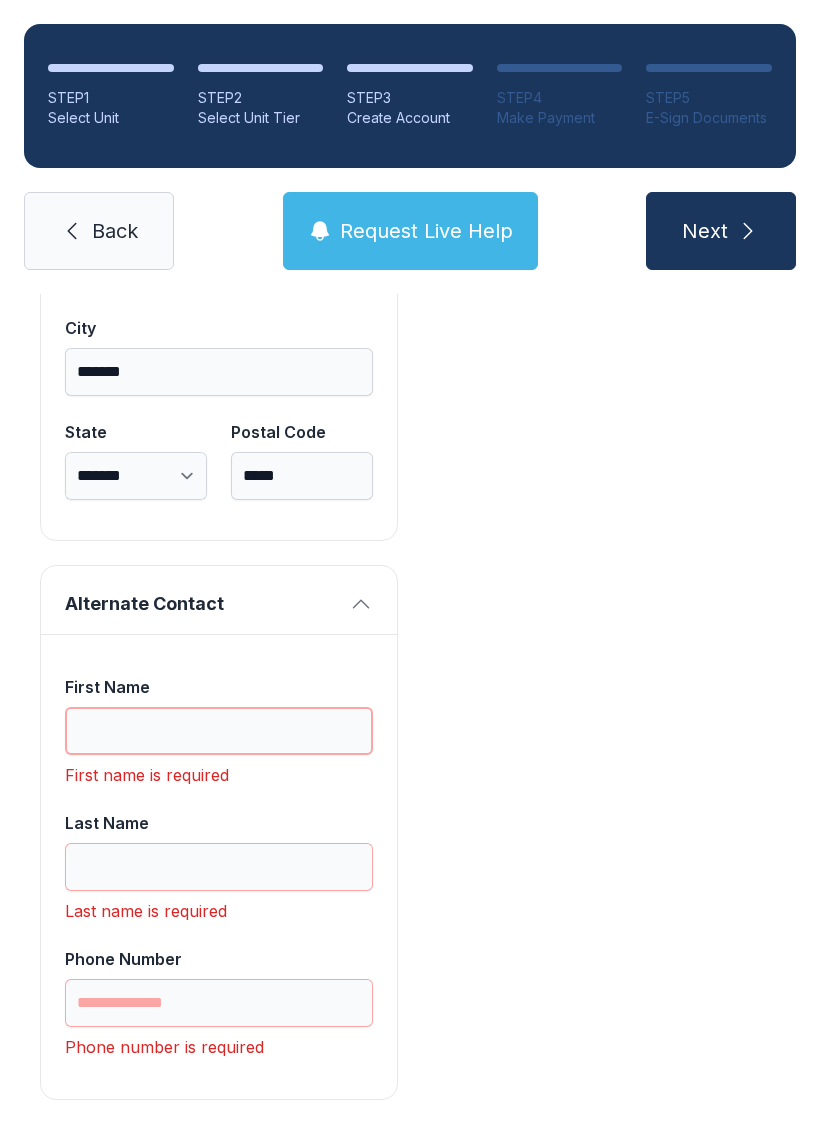 click on "First Name" at bounding box center [219, 731] 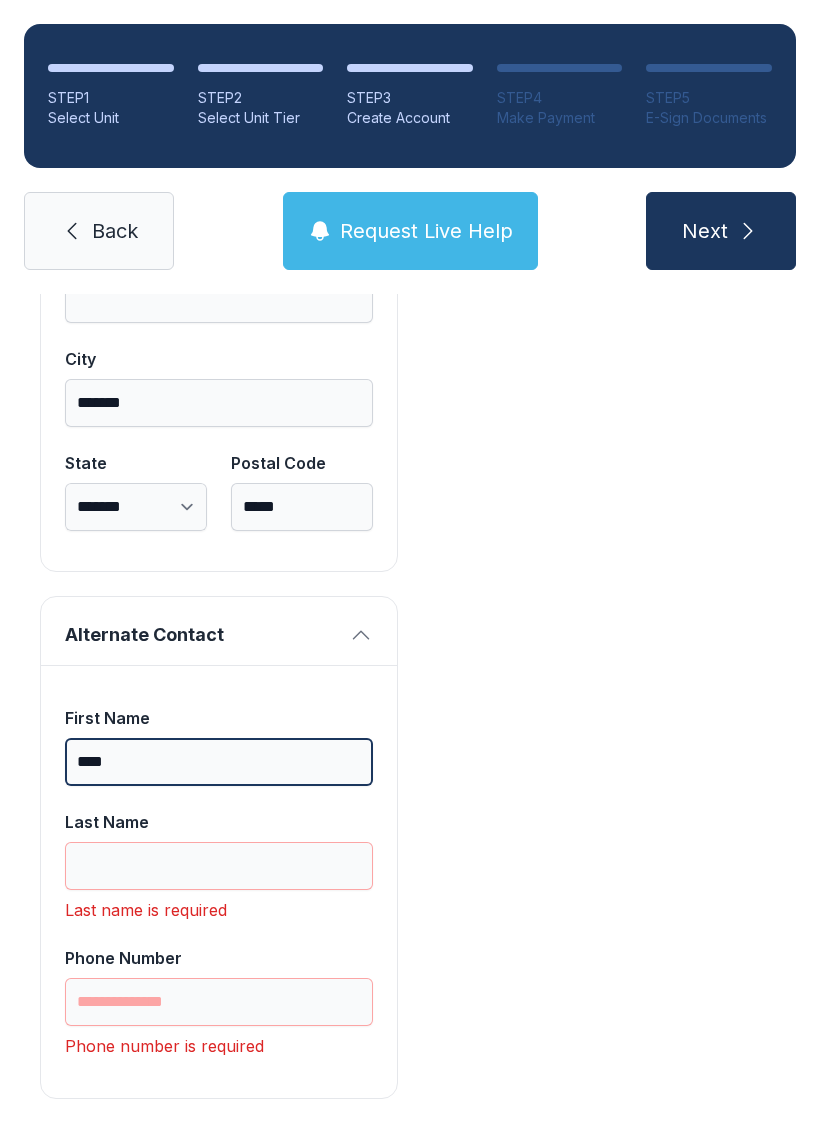 scroll, scrollTop: 1777, scrollLeft: 0, axis: vertical 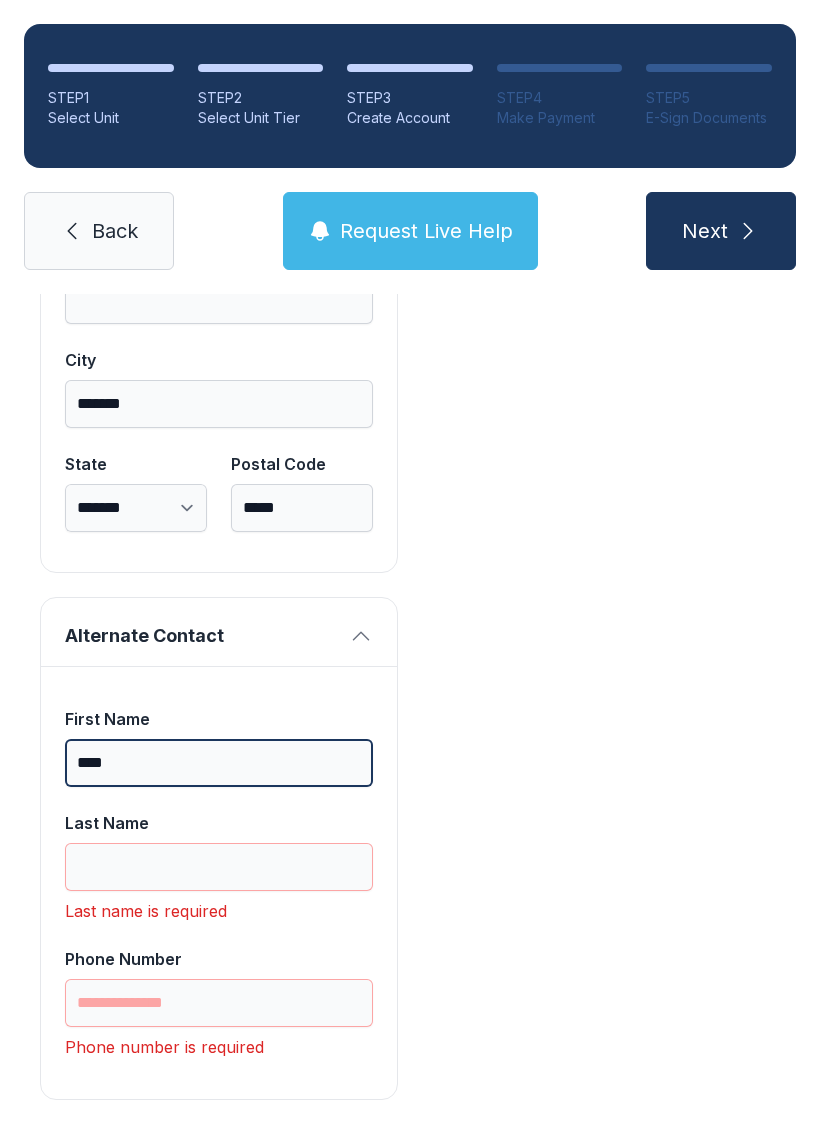 type on "****" 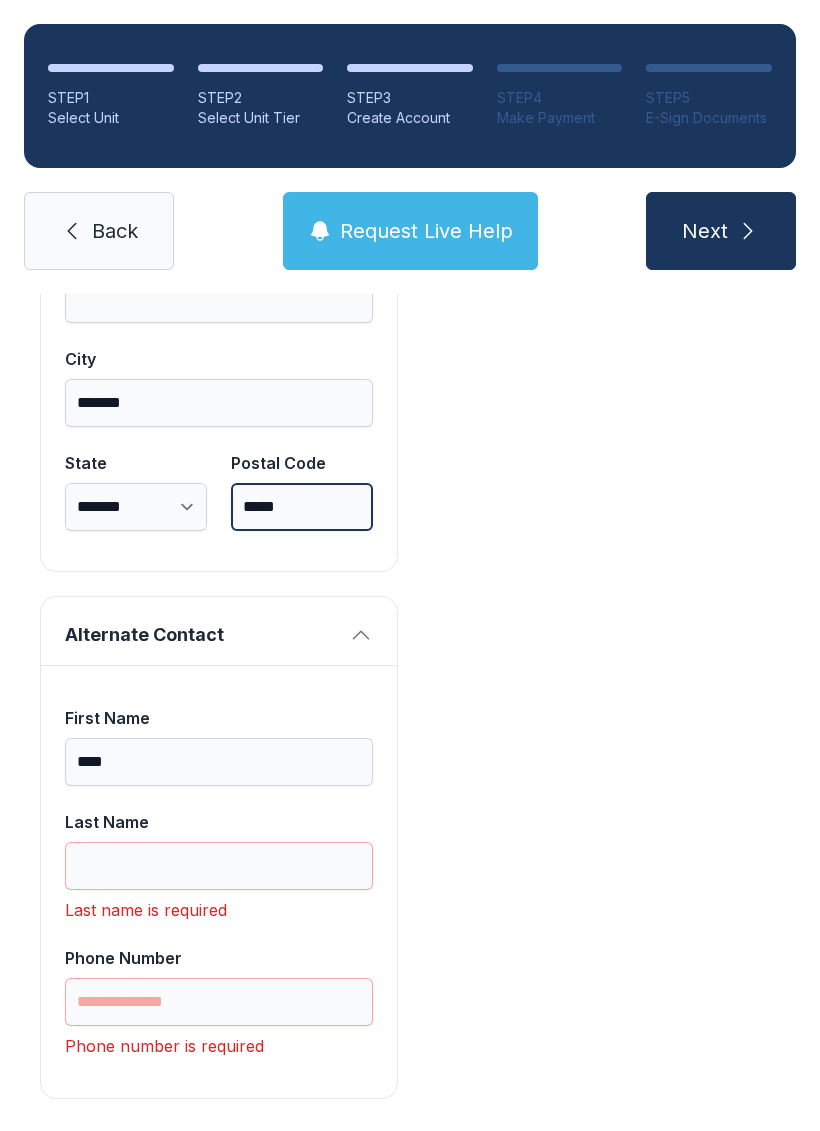 scroll, scrollTop: 1777, scrollLeft: 0, axis: vertical 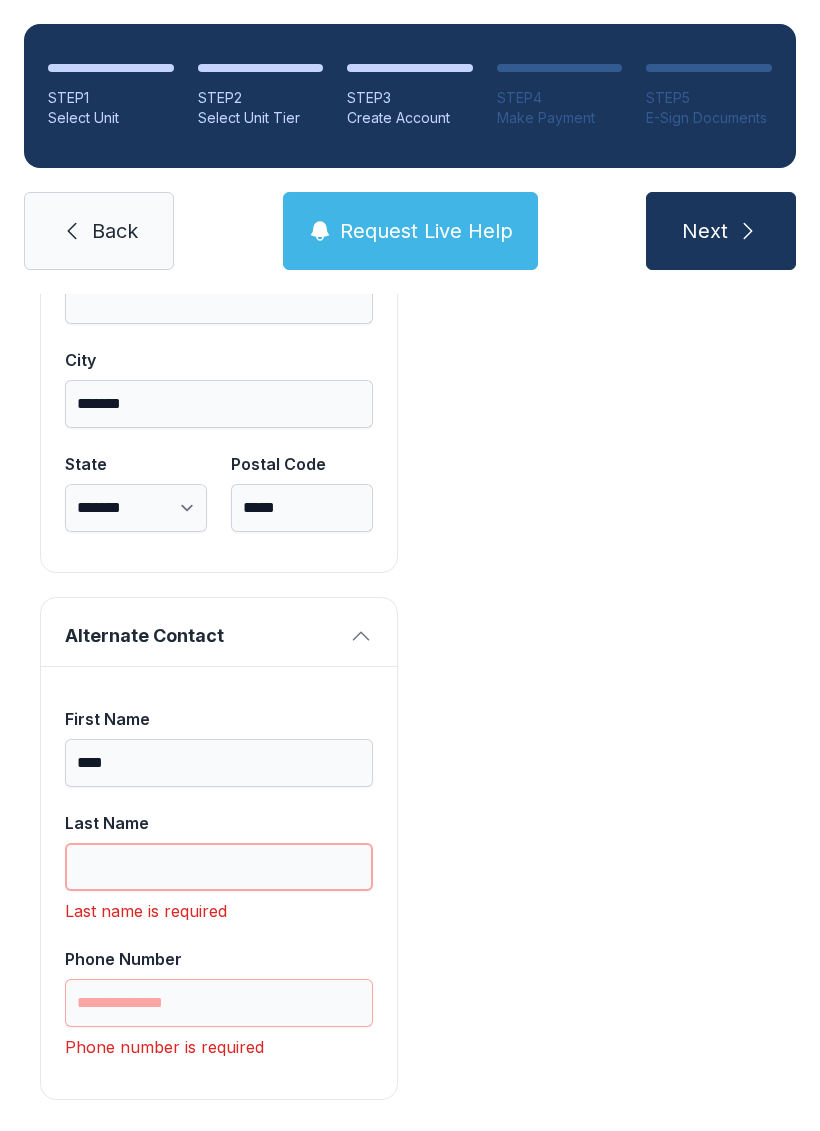 click on "Last Name" at bounding box center (219, 867) 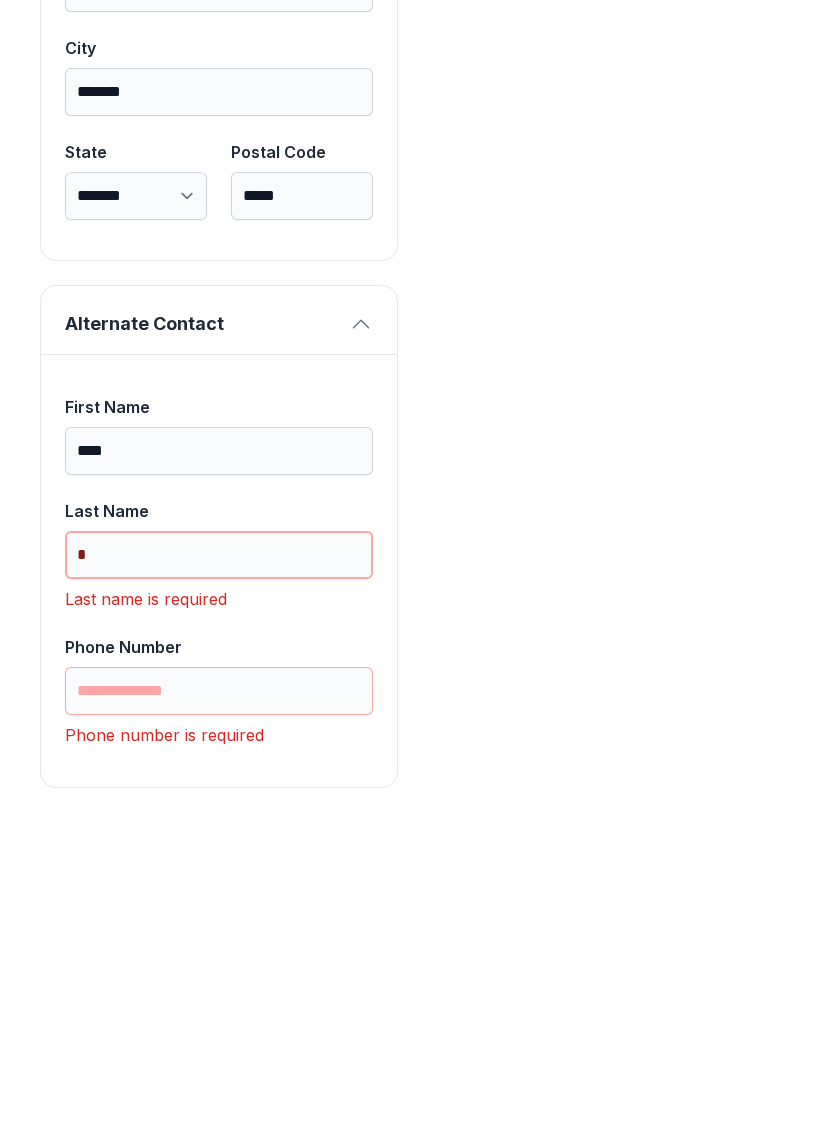 scroll, scrollTop: 1745, scrollLeft: 0, axis: vertical 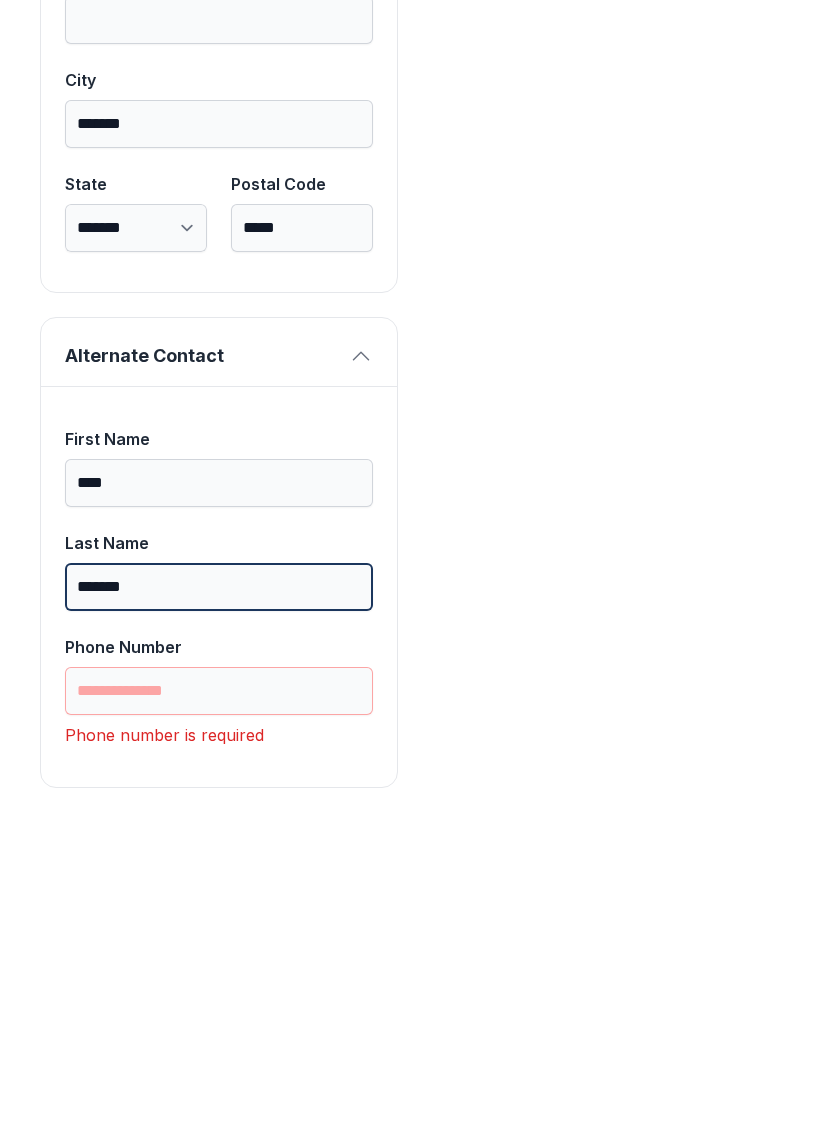 type on "*******" 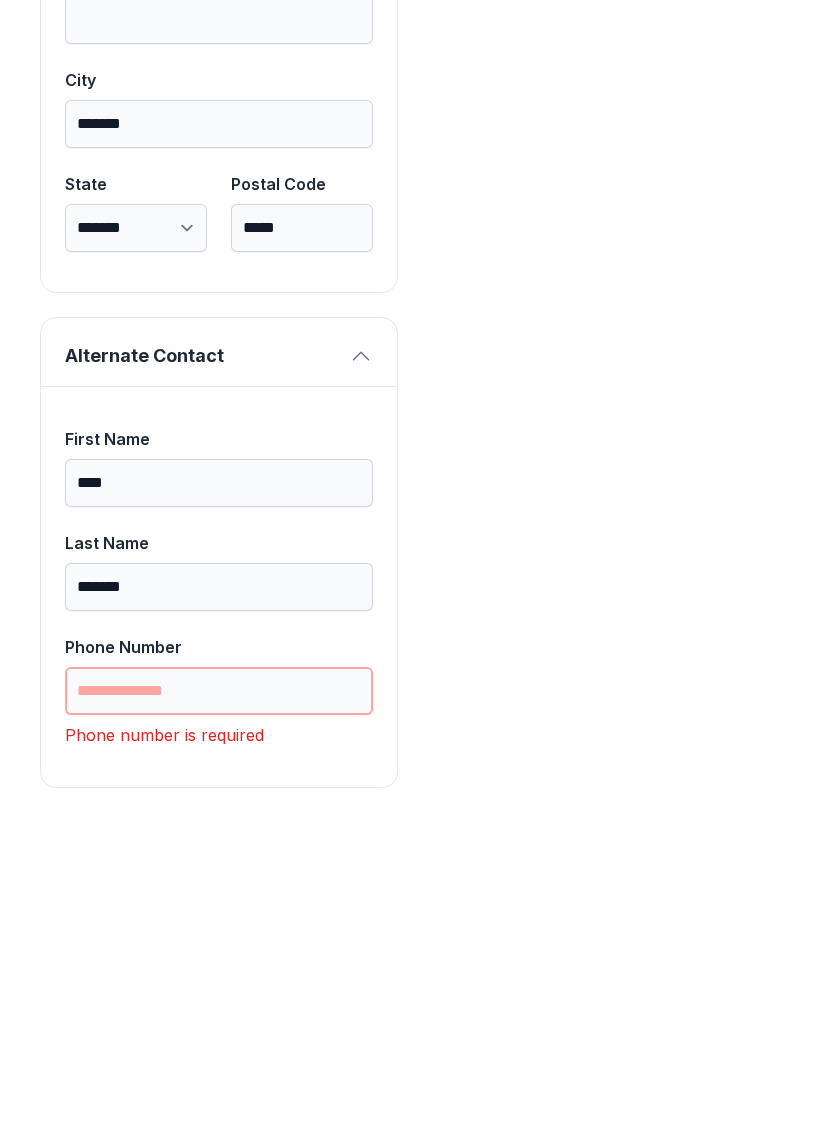 click on "Phone Number" at bounding box center (219, 1003) 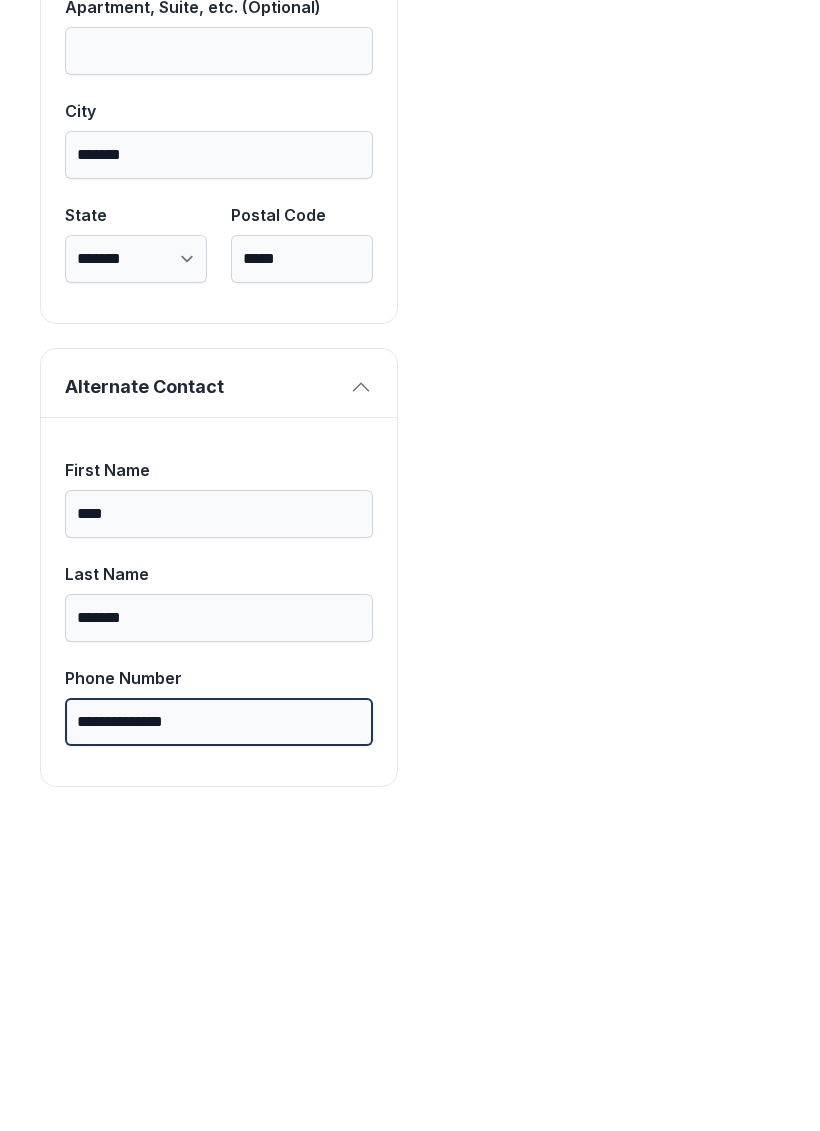 scroll, scrollTop: 1713, scrollLeft: 0, axis: vertical 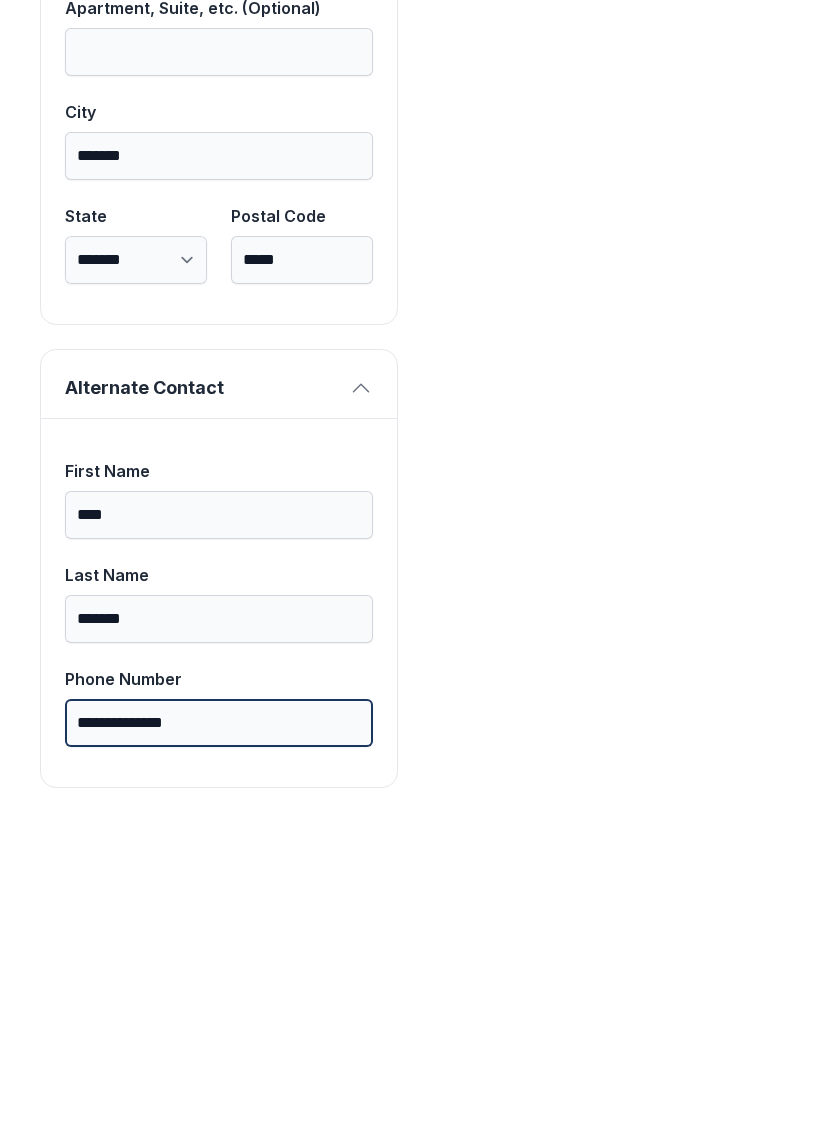 type on "**********" 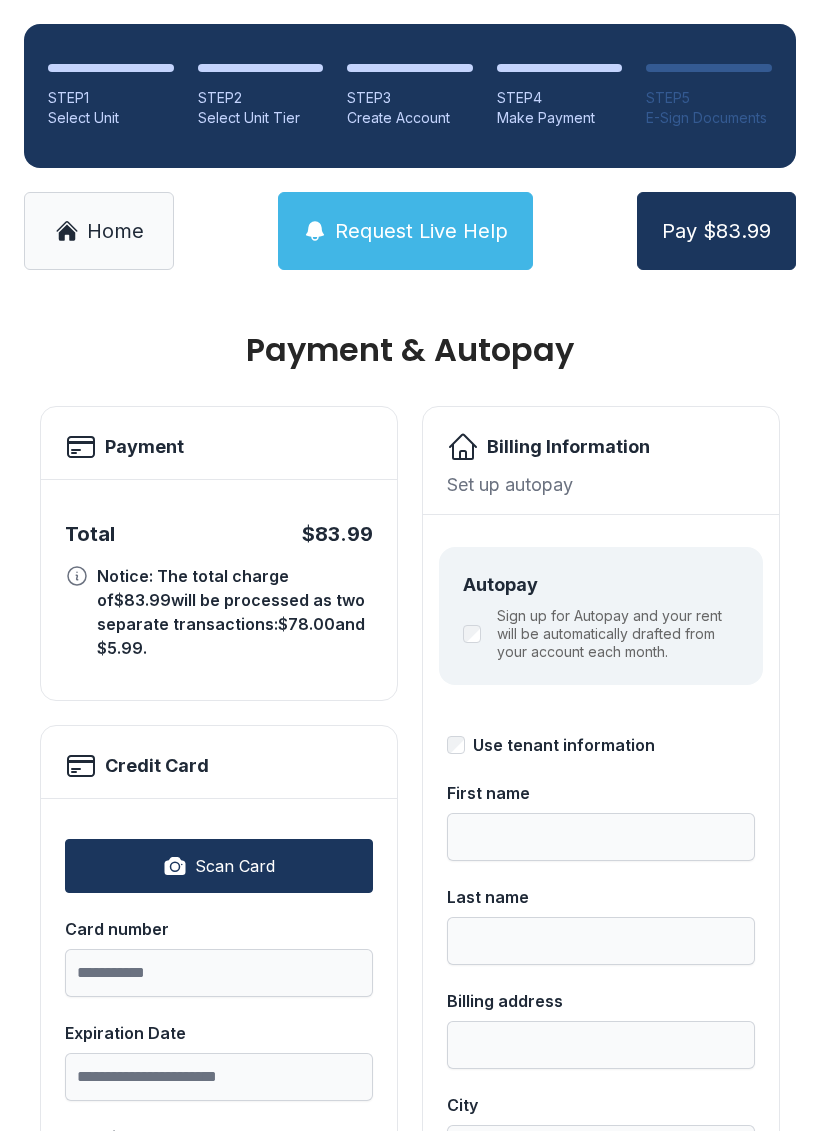 click on "Scan Card" at bounding box center [235, 866] 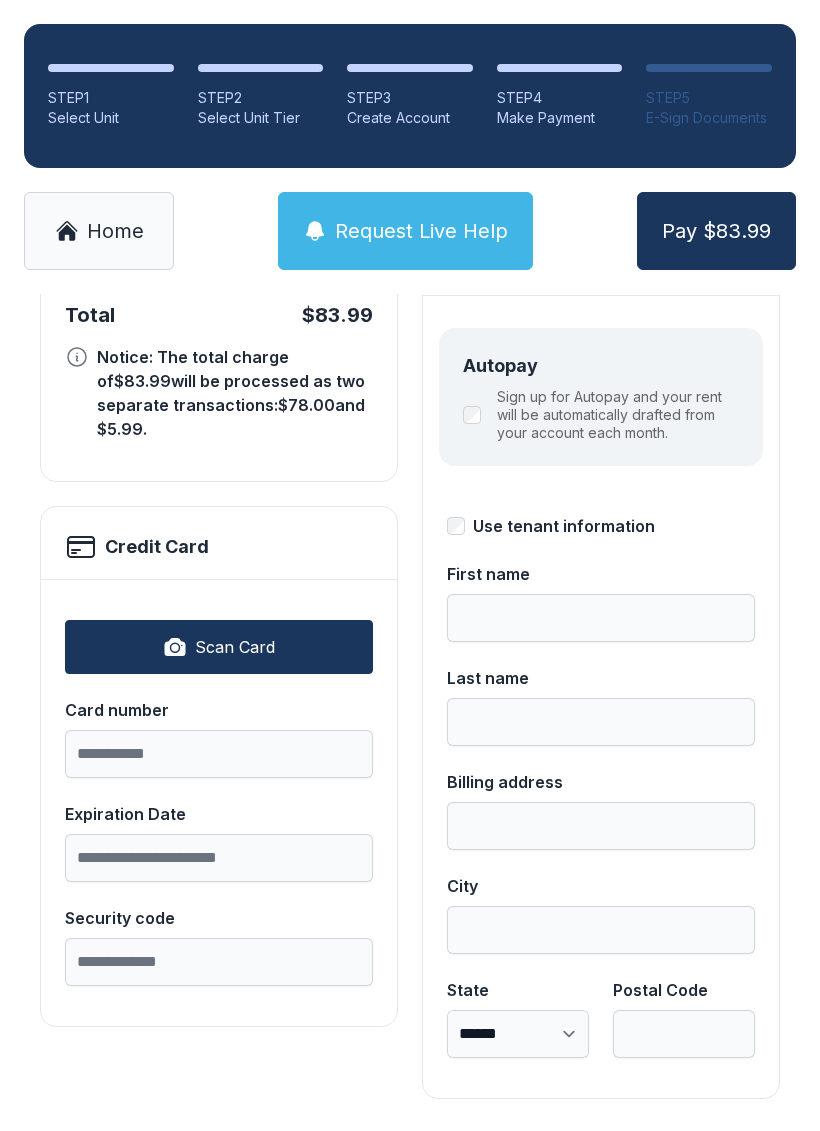 scroll, scrollTop: 218, scrollLeft: 0, axis: vertical 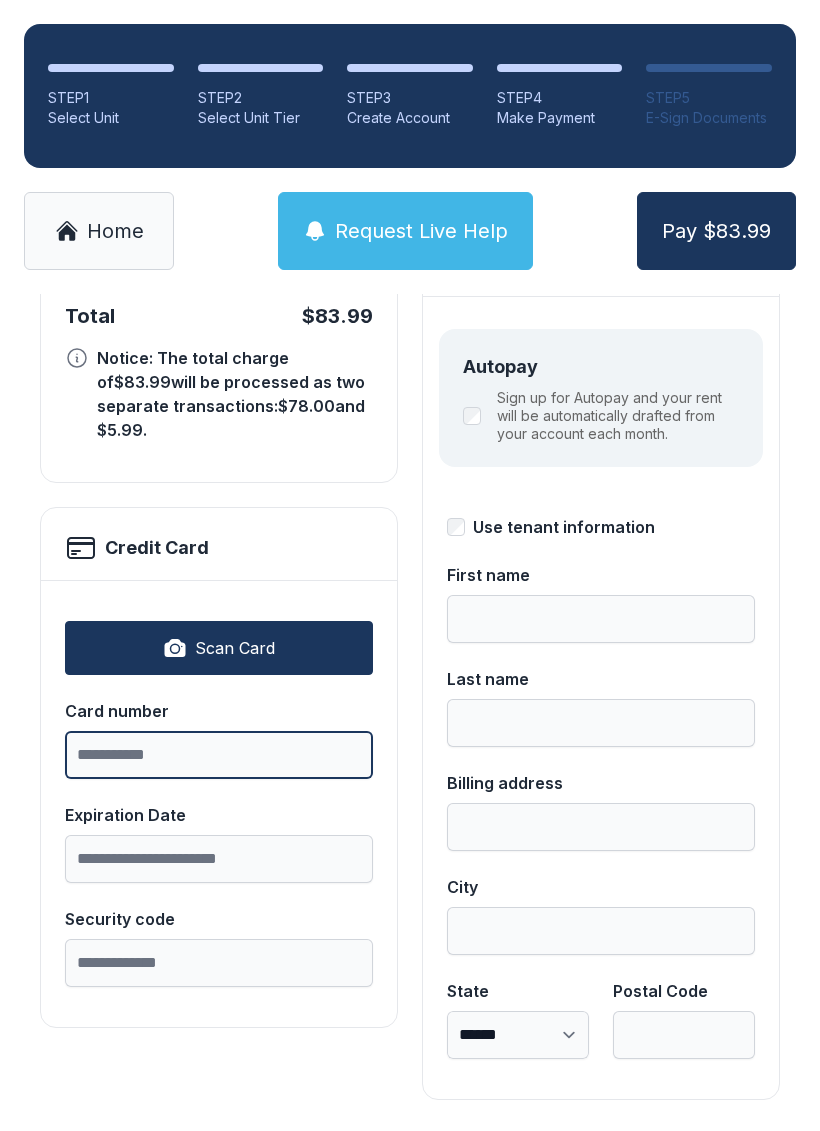 click on "Card number" at bounding box center (219, 755) 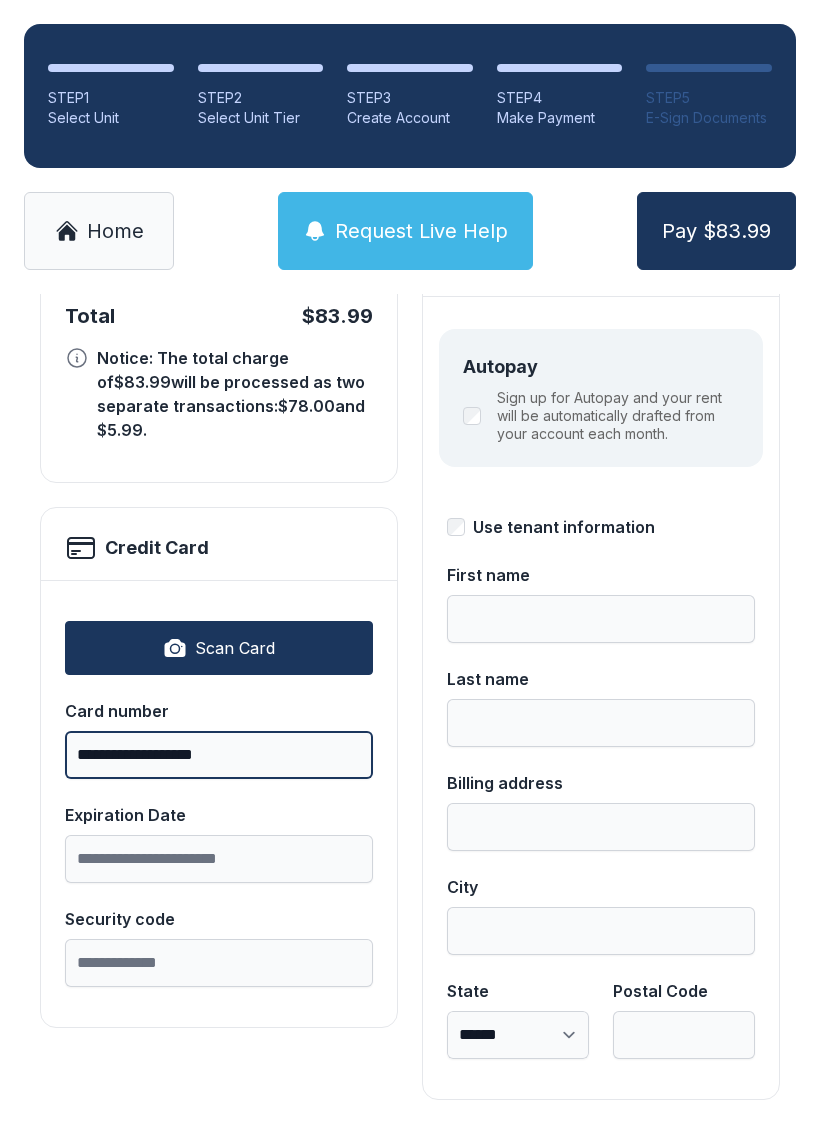 scroll, scrollTop: 218, scrollLeft: 0, axis: vertical 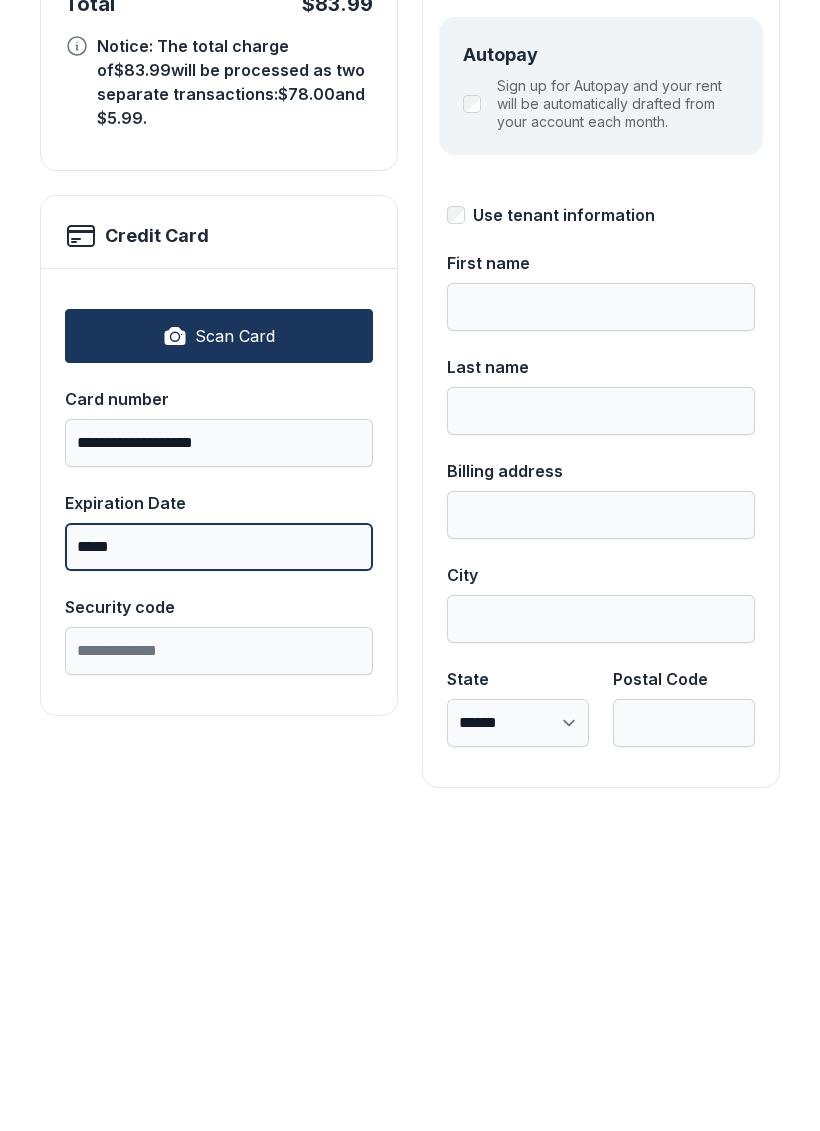 type on "*****" 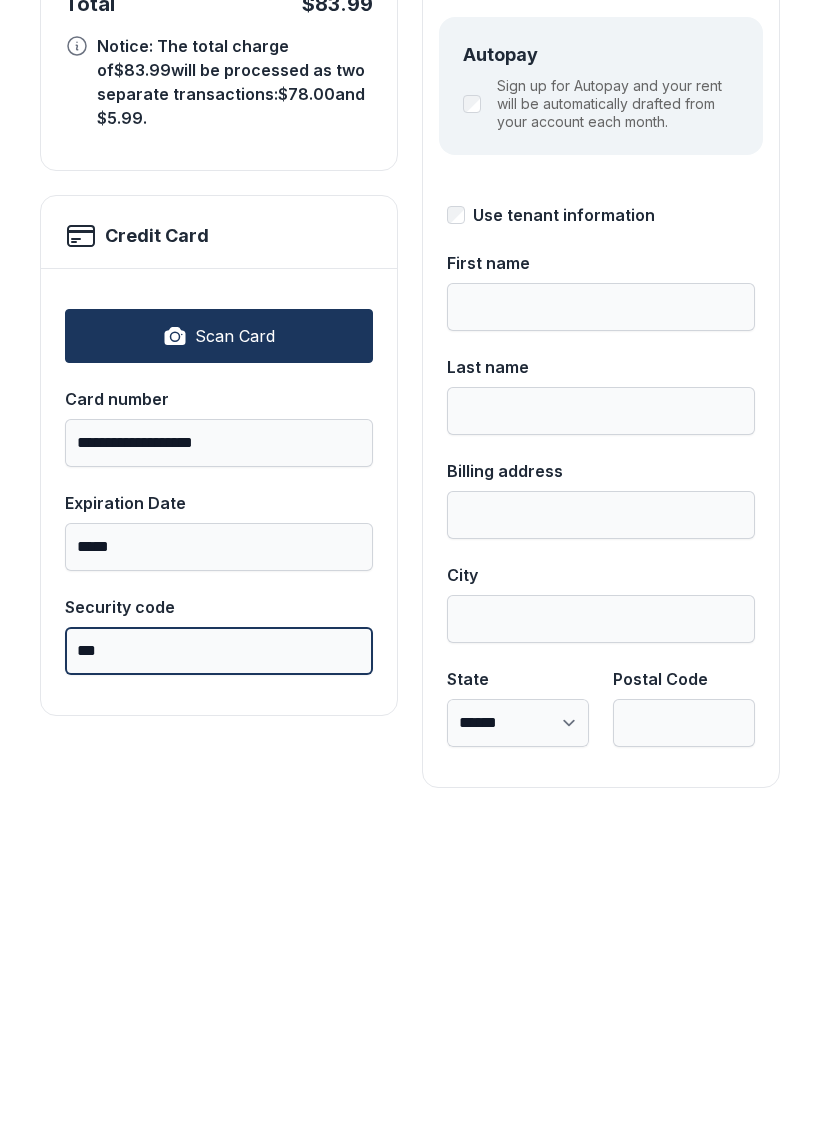 type on "***" 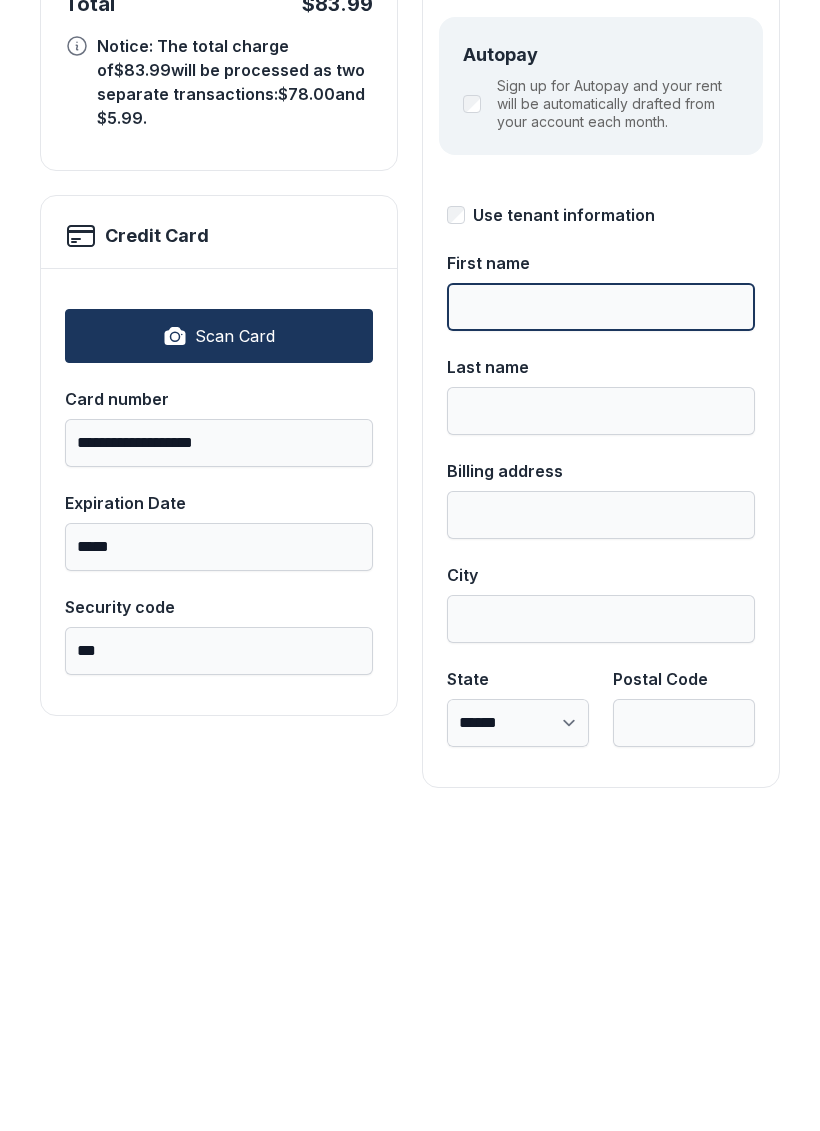 type on "*" 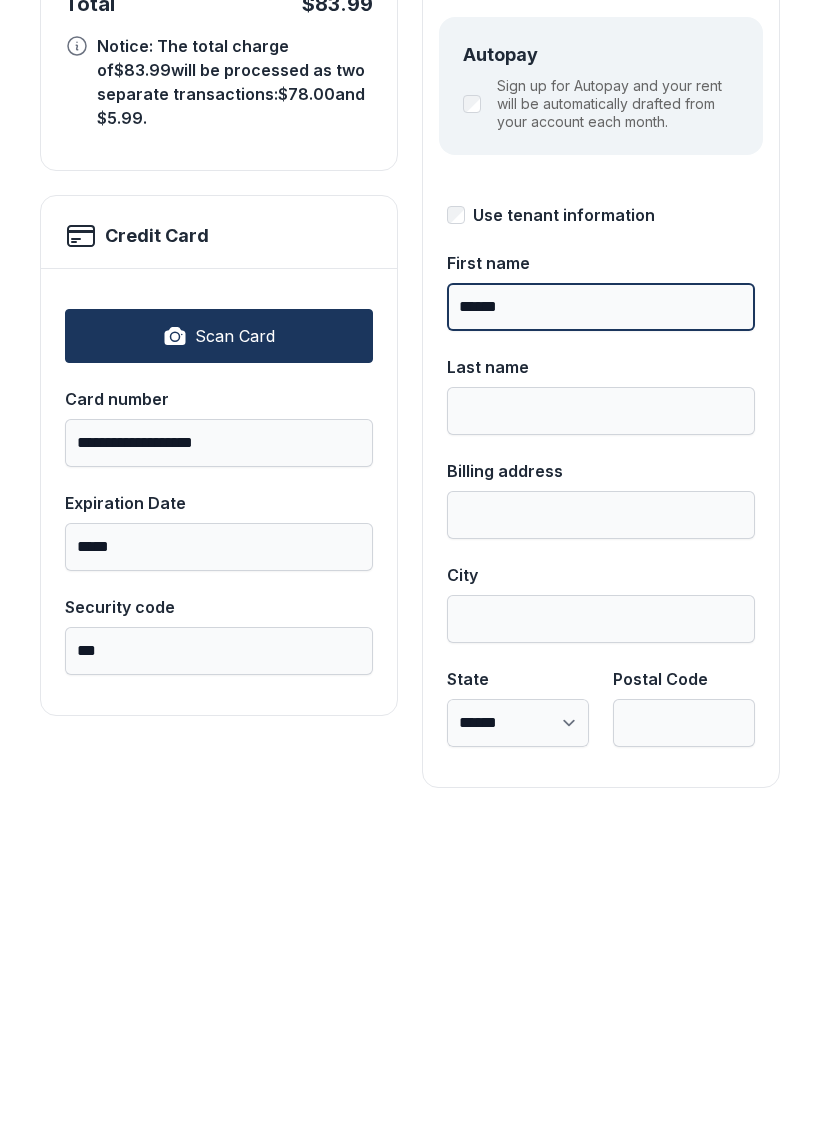 type on "******" 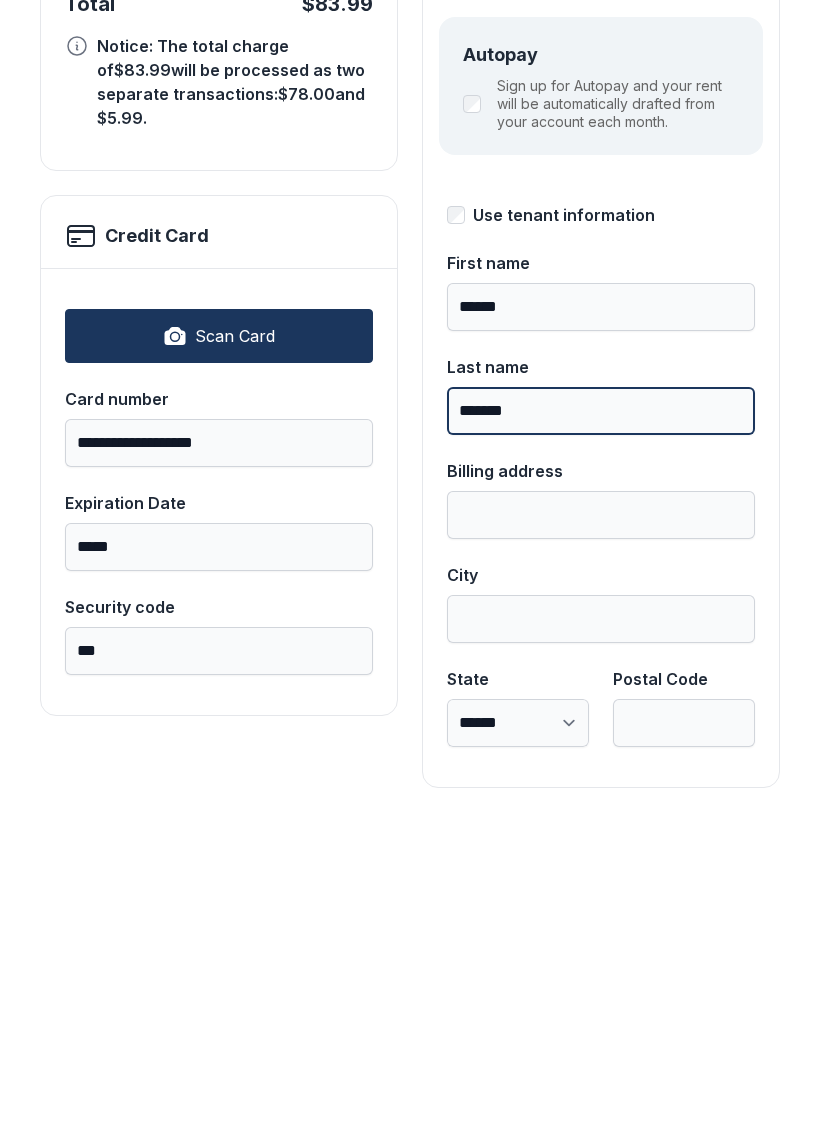type on "*******" 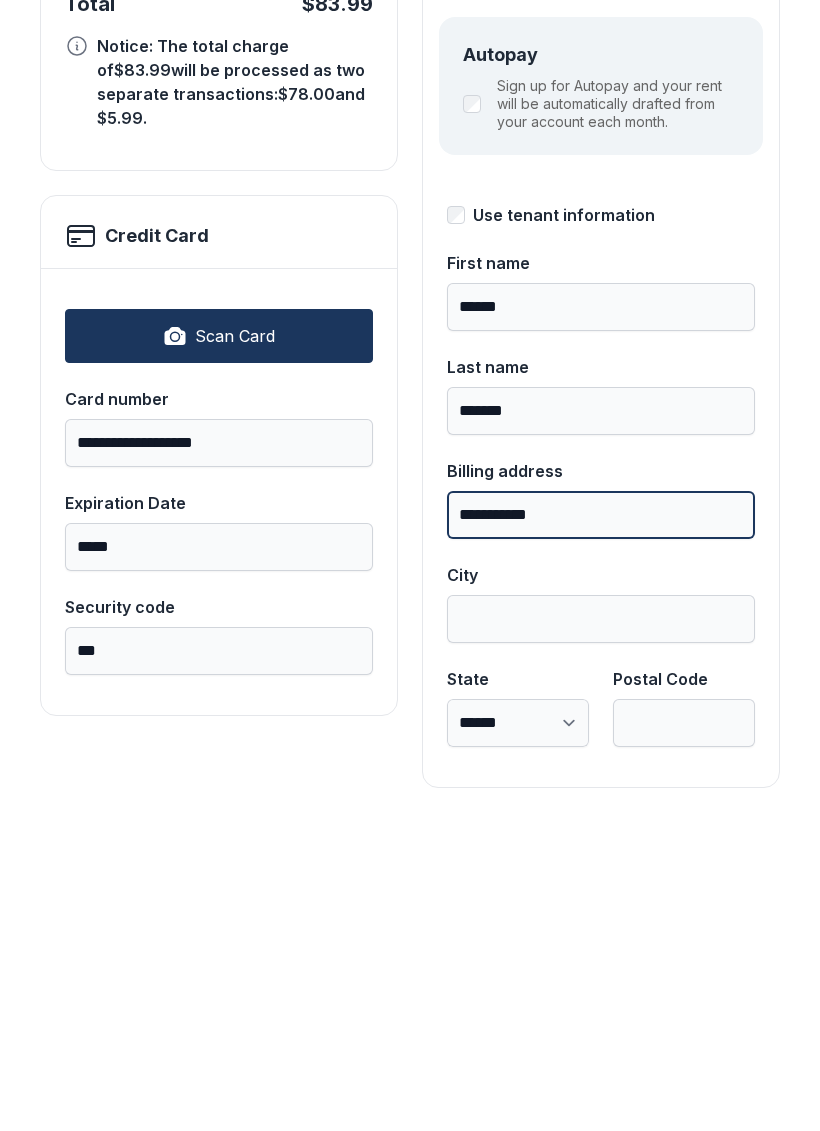 type on "**********" 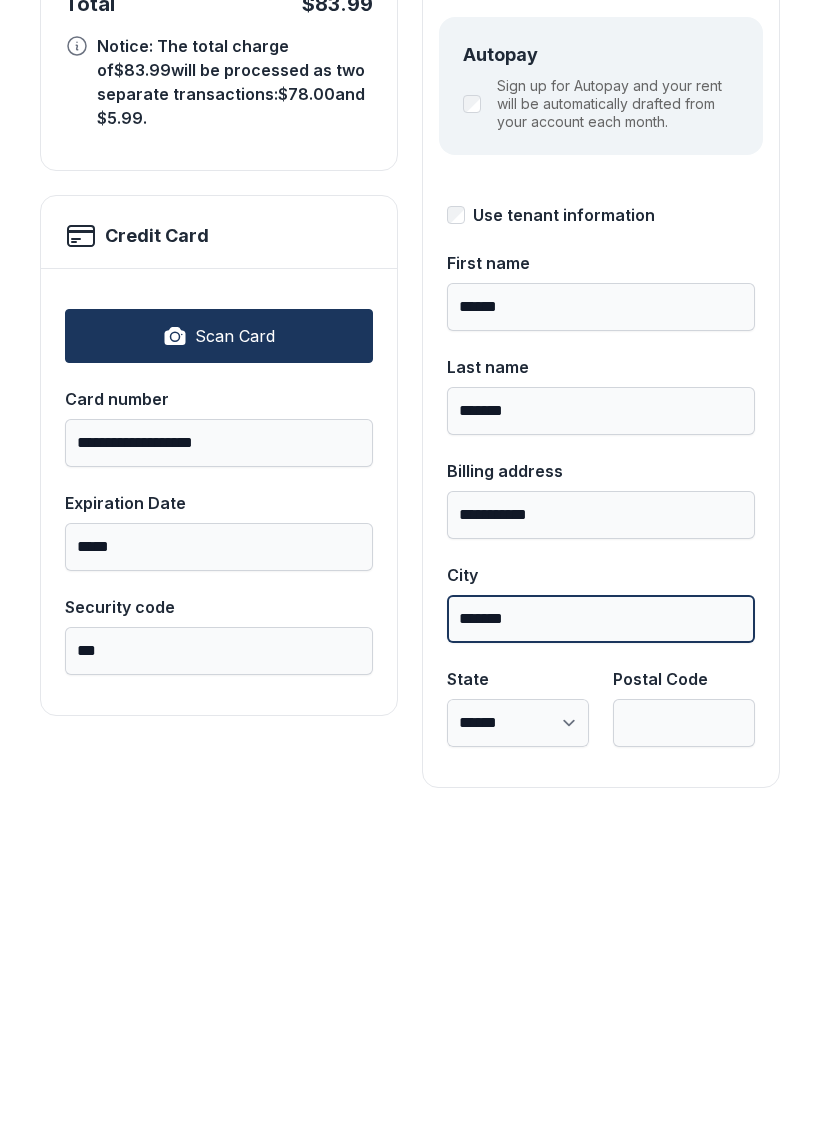 type on "*******" 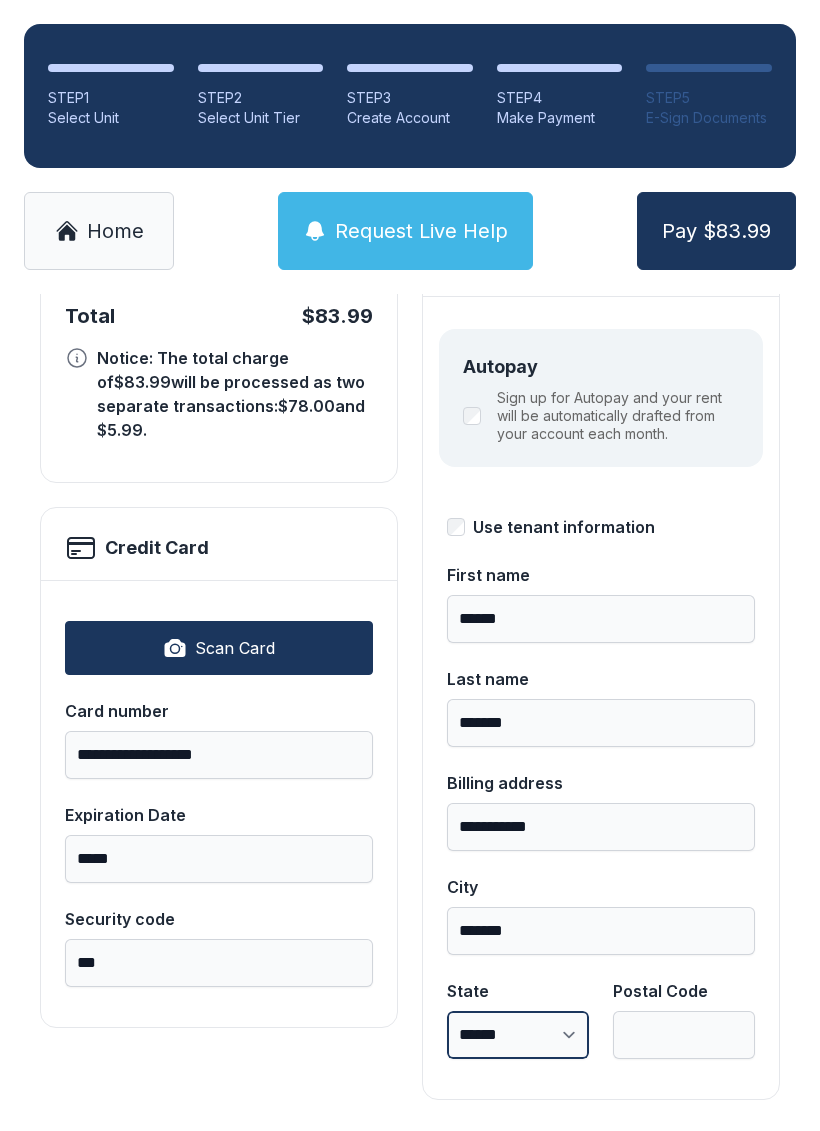 select on "**" 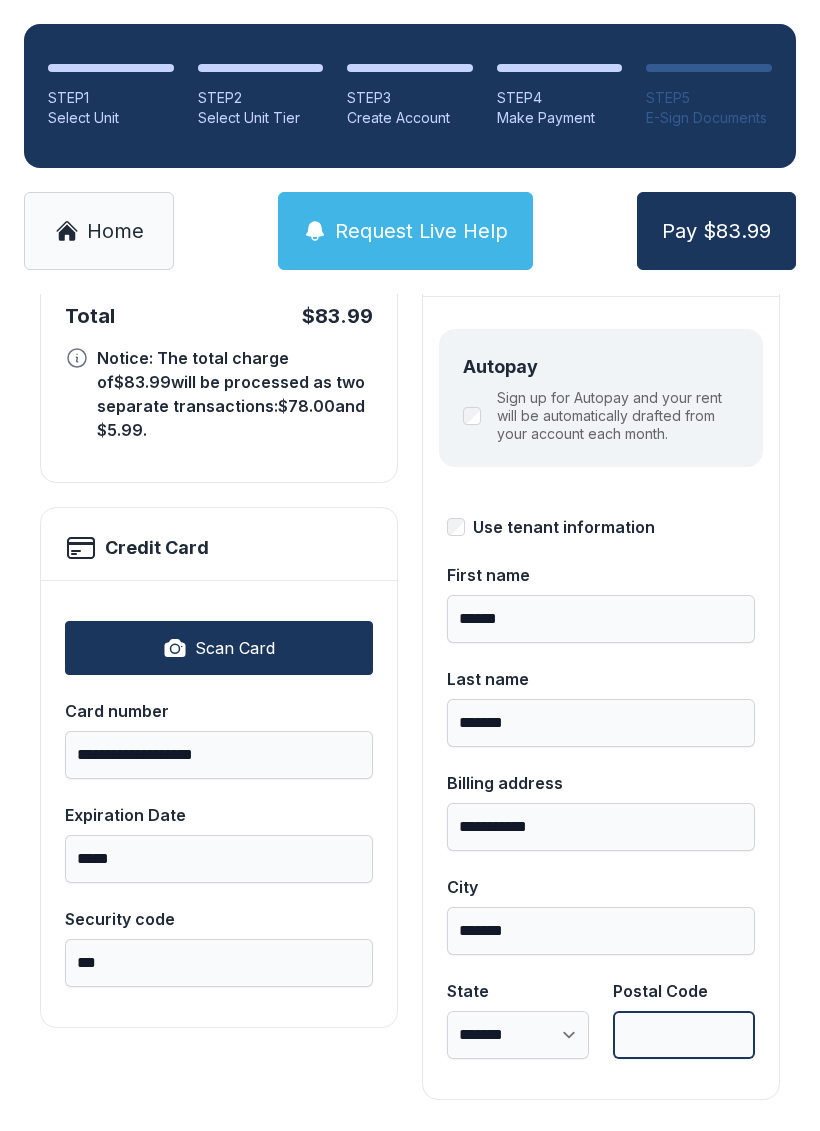 click on "Postal Code" at bounding box center (684, 1035) 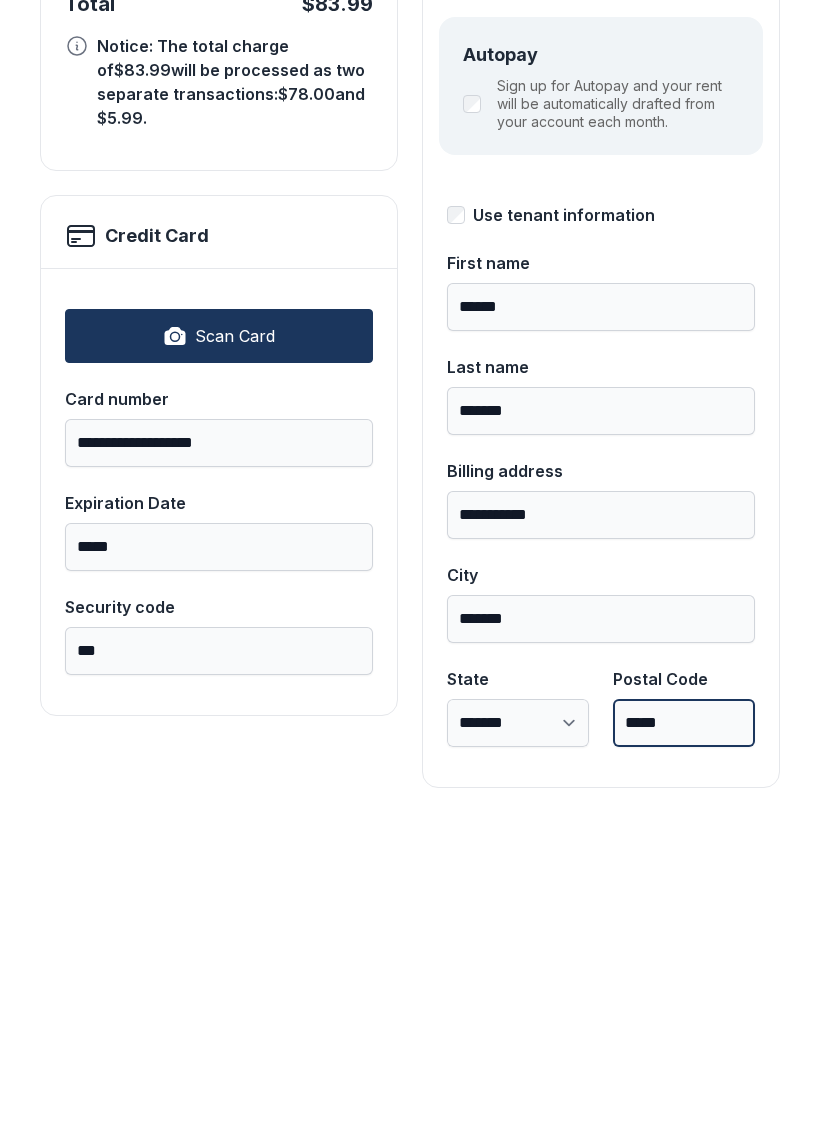 type on "*****" 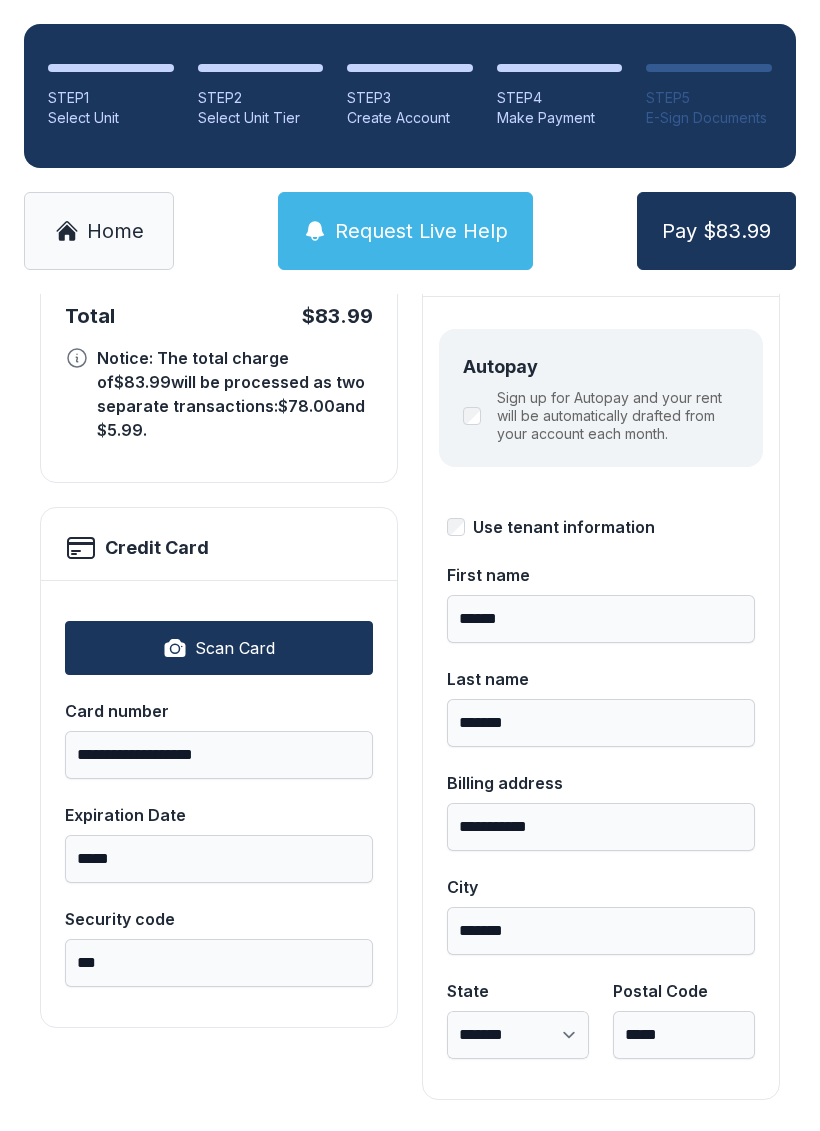 click on "Pay $83.99" at bounding box center [716, 231] 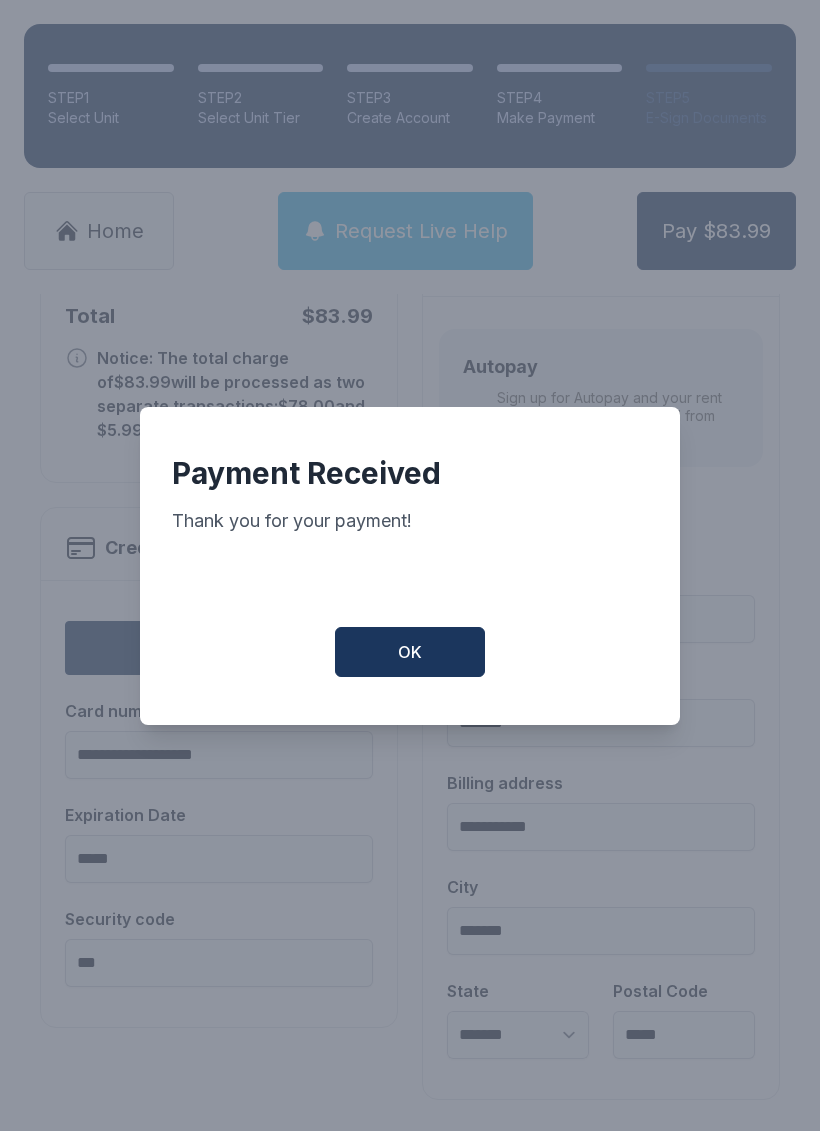 click on "OK" at bounding box center (410, 652) 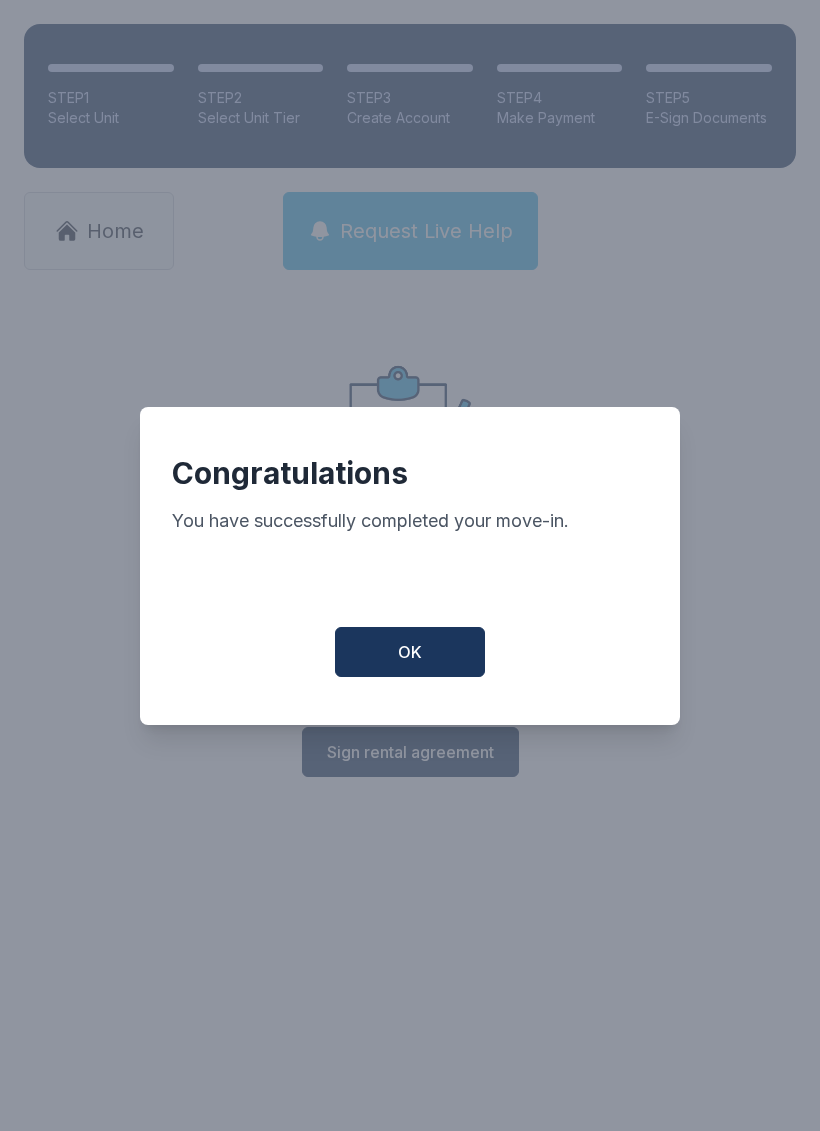 click on "OK" at bounding box center (410, 652) 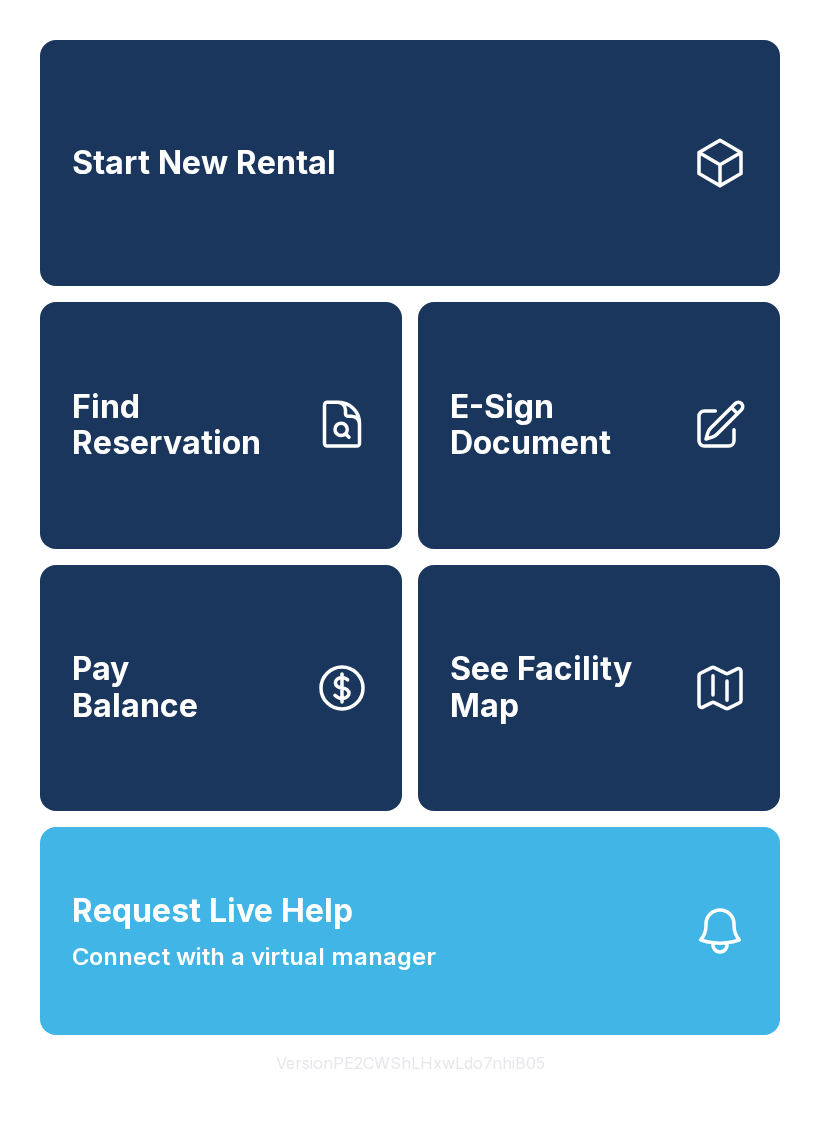 click on "Request Live Help Connect with a virtual manager" at bounding box center [410, 931] 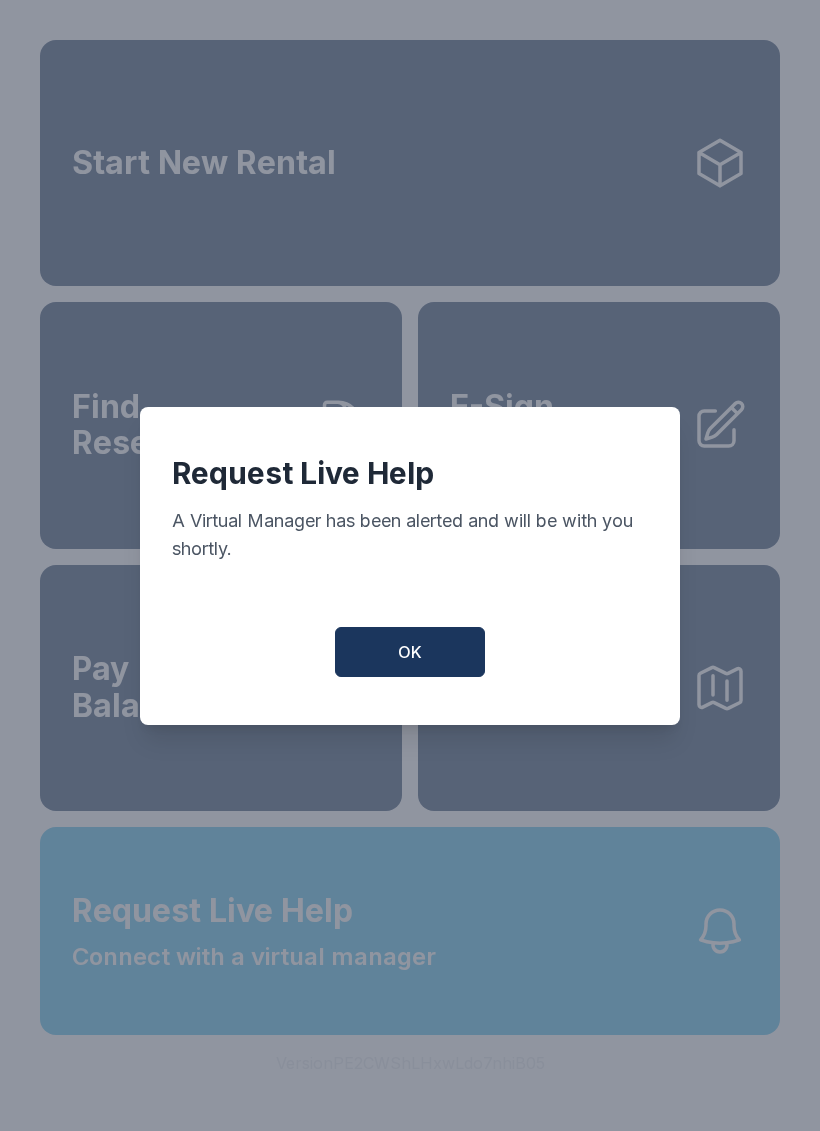 click on "OK" at bounding box center [410, 652] 